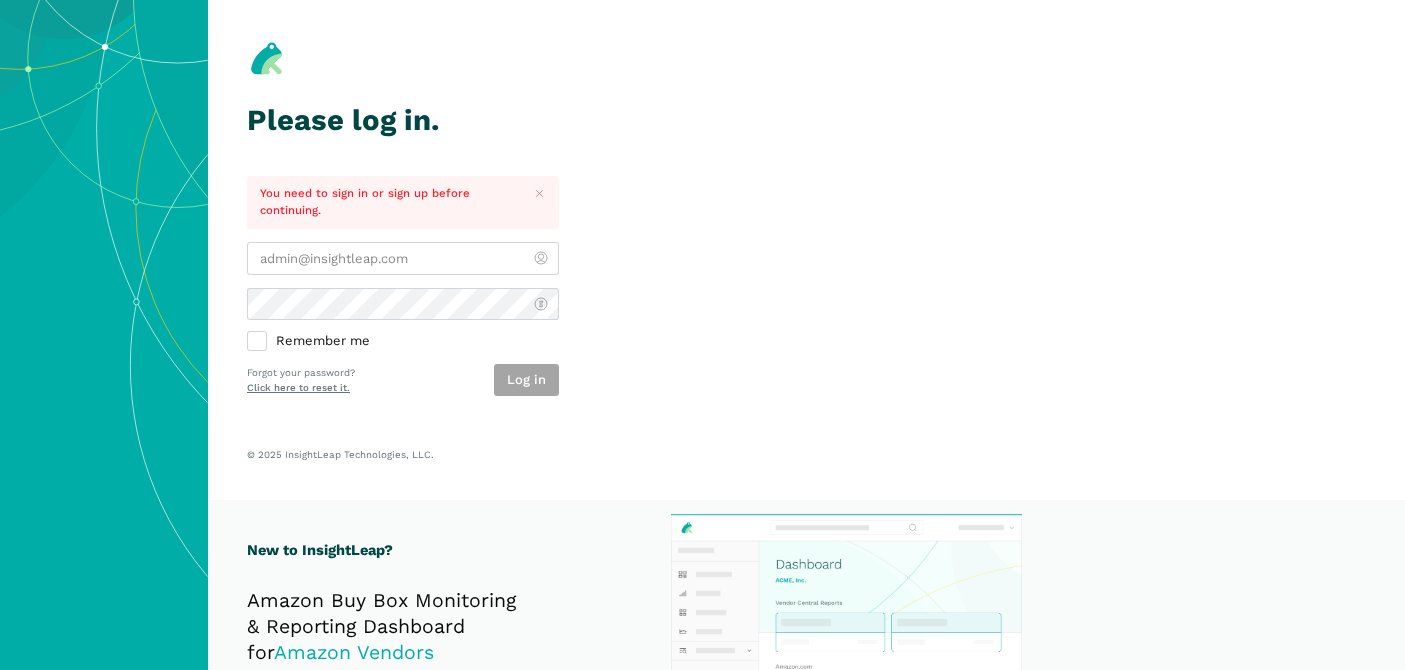 scroll, scrollTop: 0, scrollLeft: 0, axis: both 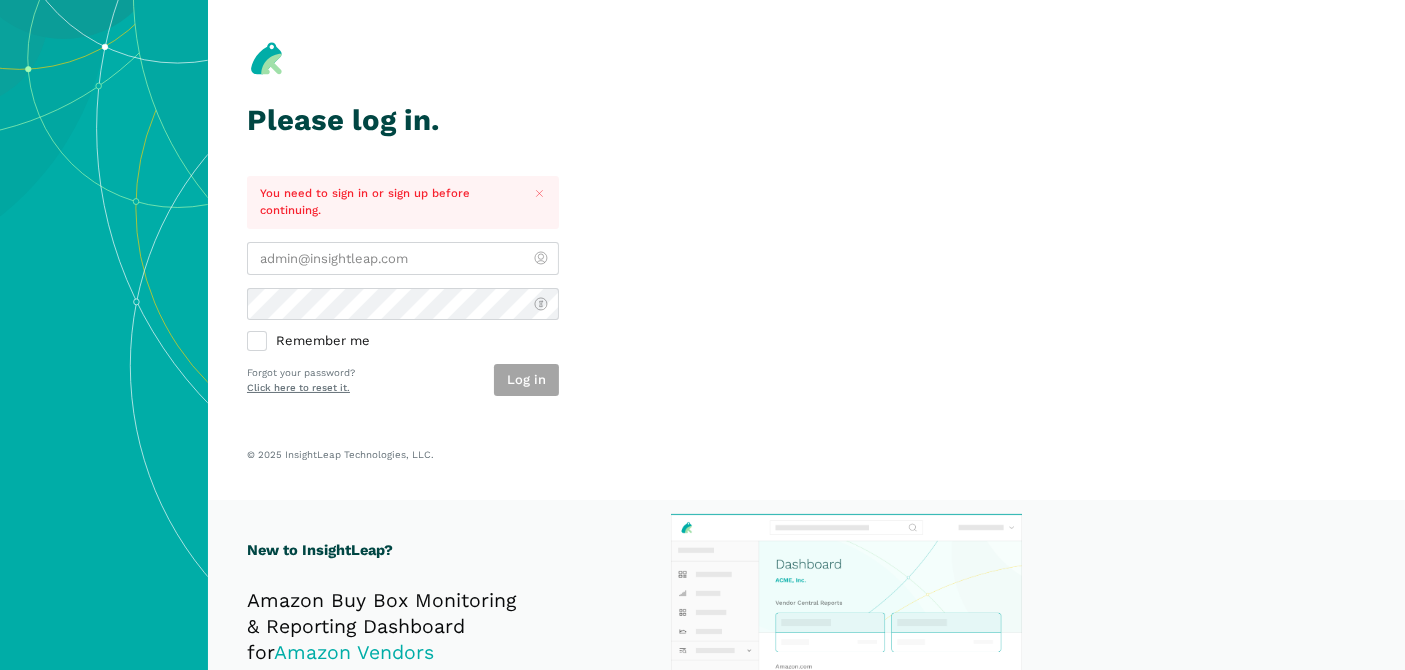 type on "[EMAIL]" 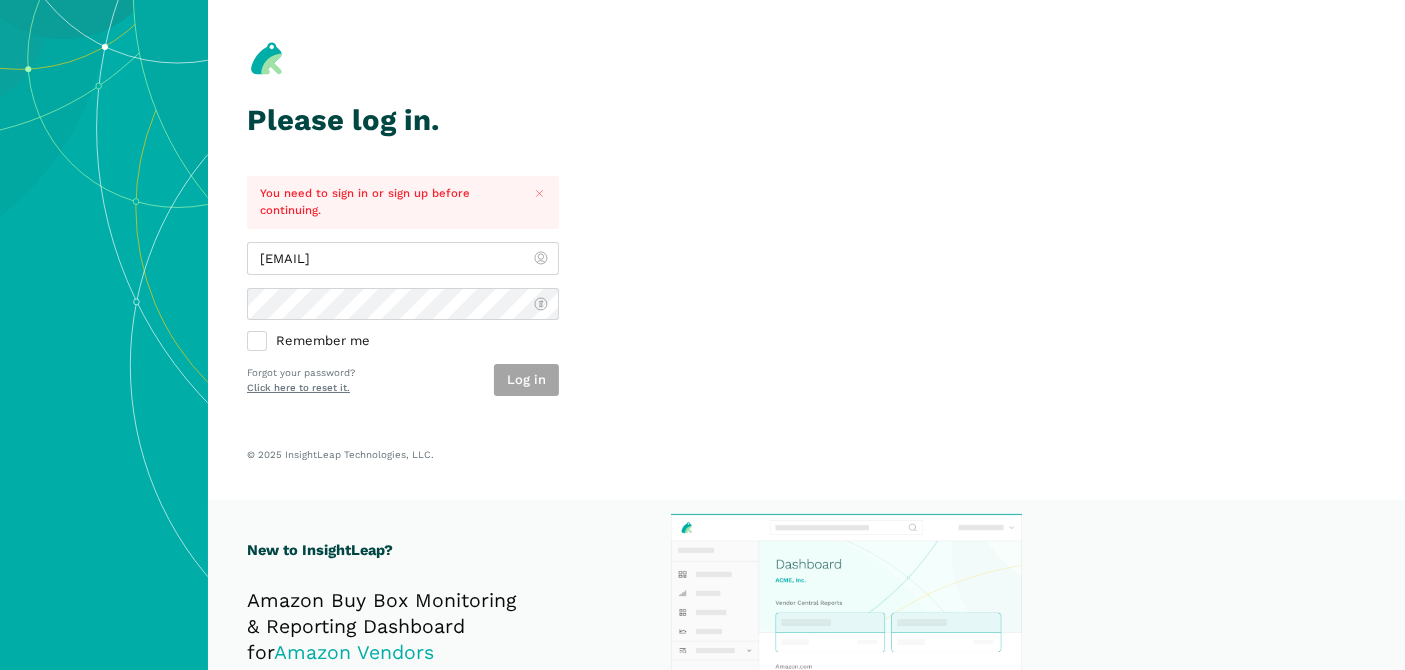 click on "Please log in.
You need to sign in or sign up before continuing.
rick@staffcloud.net
Remember me
Log in
Forgot your password?
Click here to reset it.
© 2025 InsightLeap Technologies, LLC." at bounding box center [806, 250] 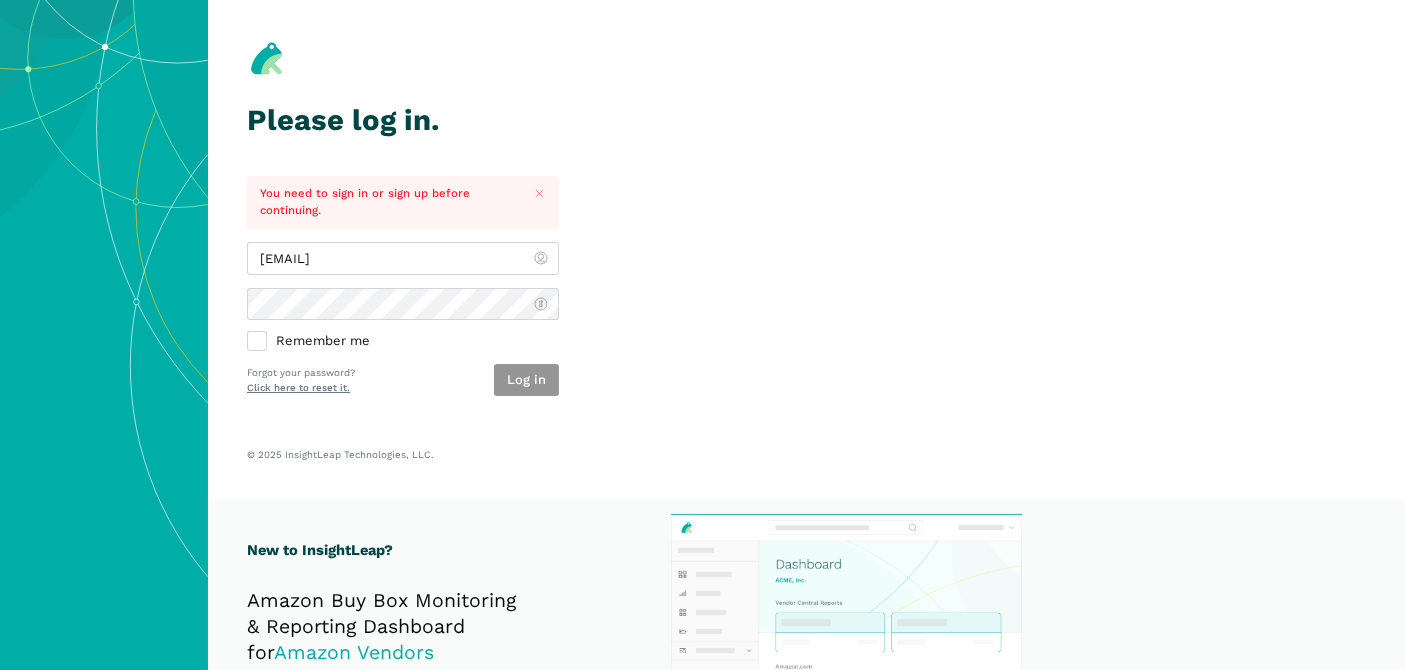 click on "Log in" at bounding box center [526, 380] 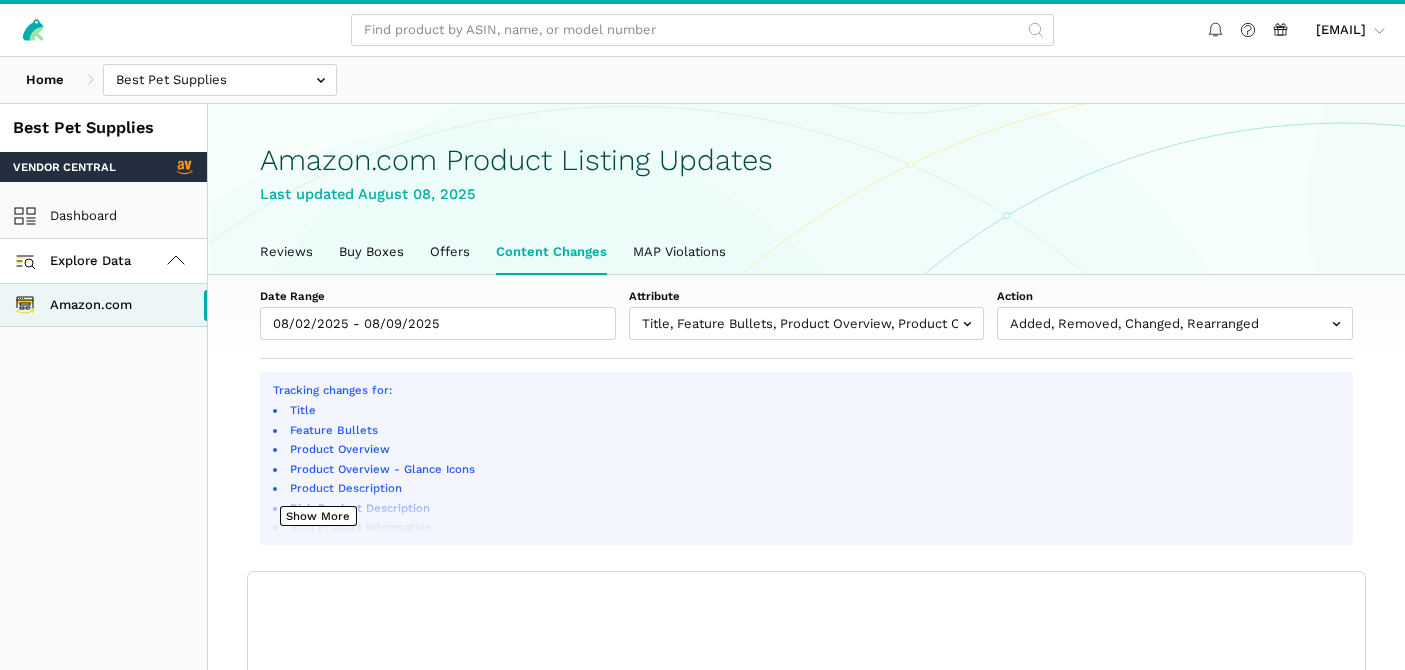 scroll, scrollTop: 0, scrollLeft: 0, axis: both 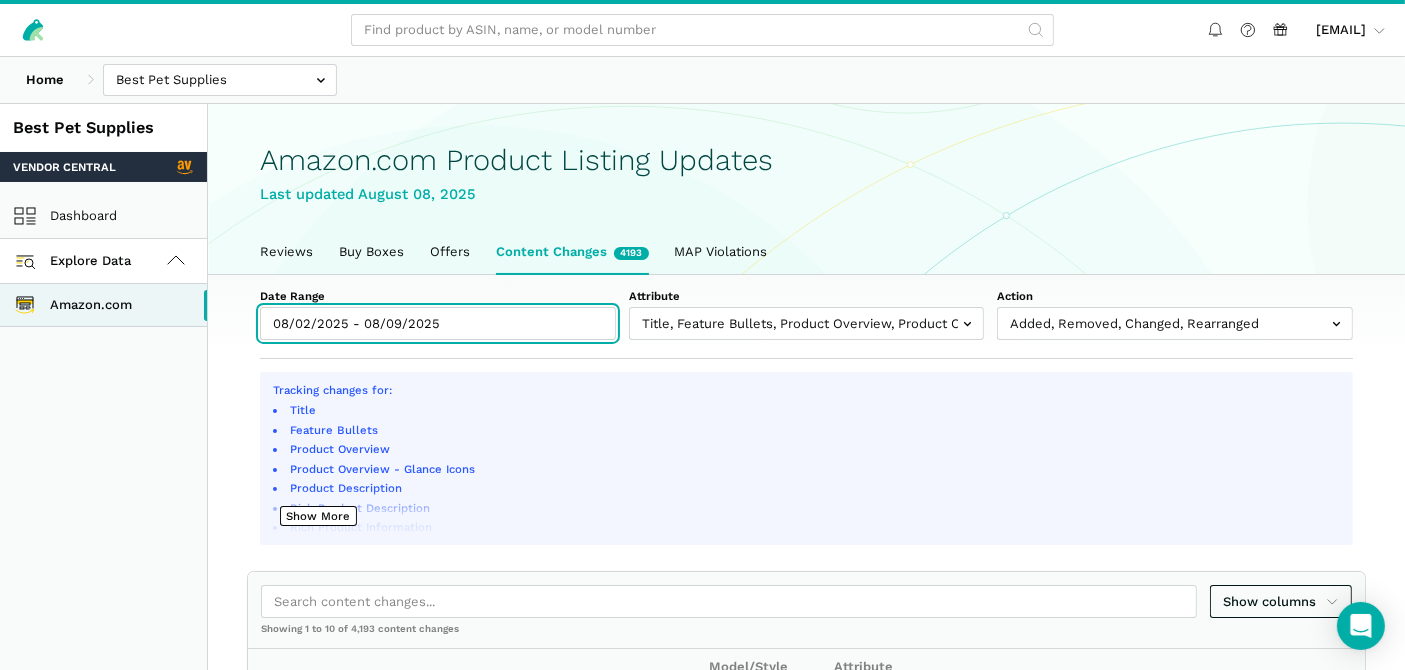 click on "08/02/2025 - 08/09/2025" at bounding box center [438, 323] 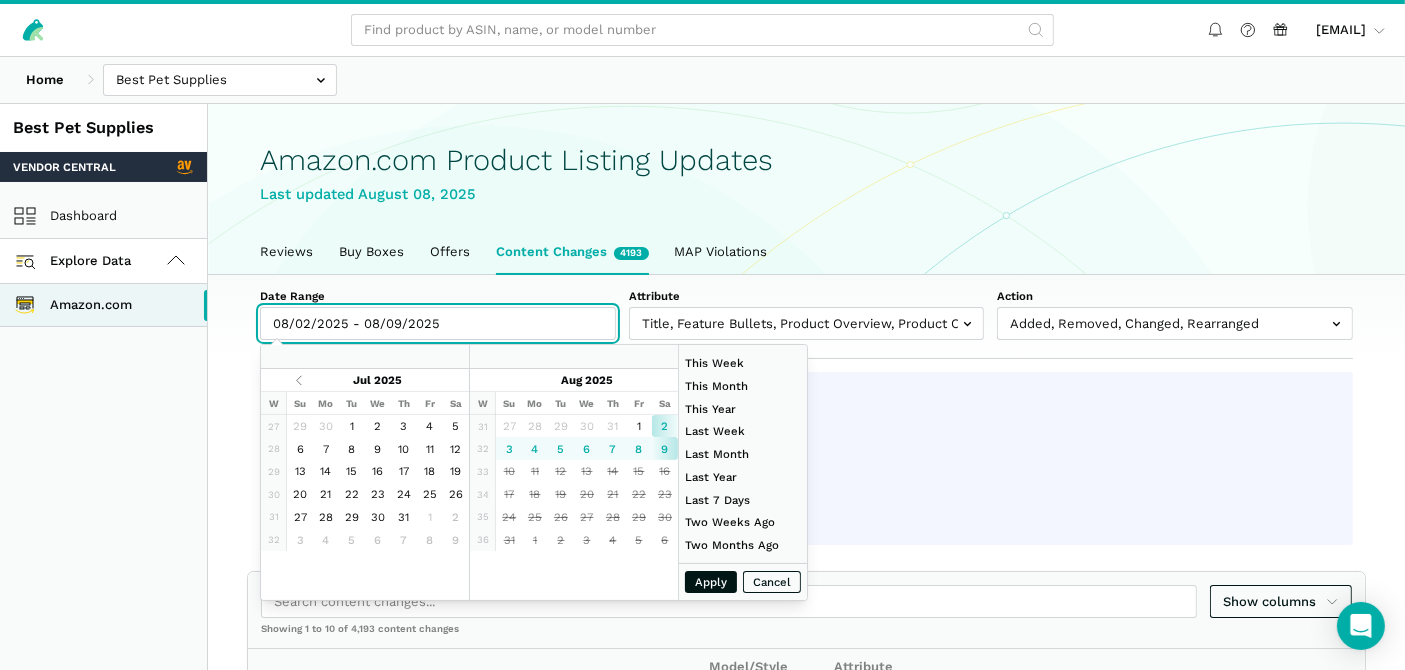 type on "08/02/2025" 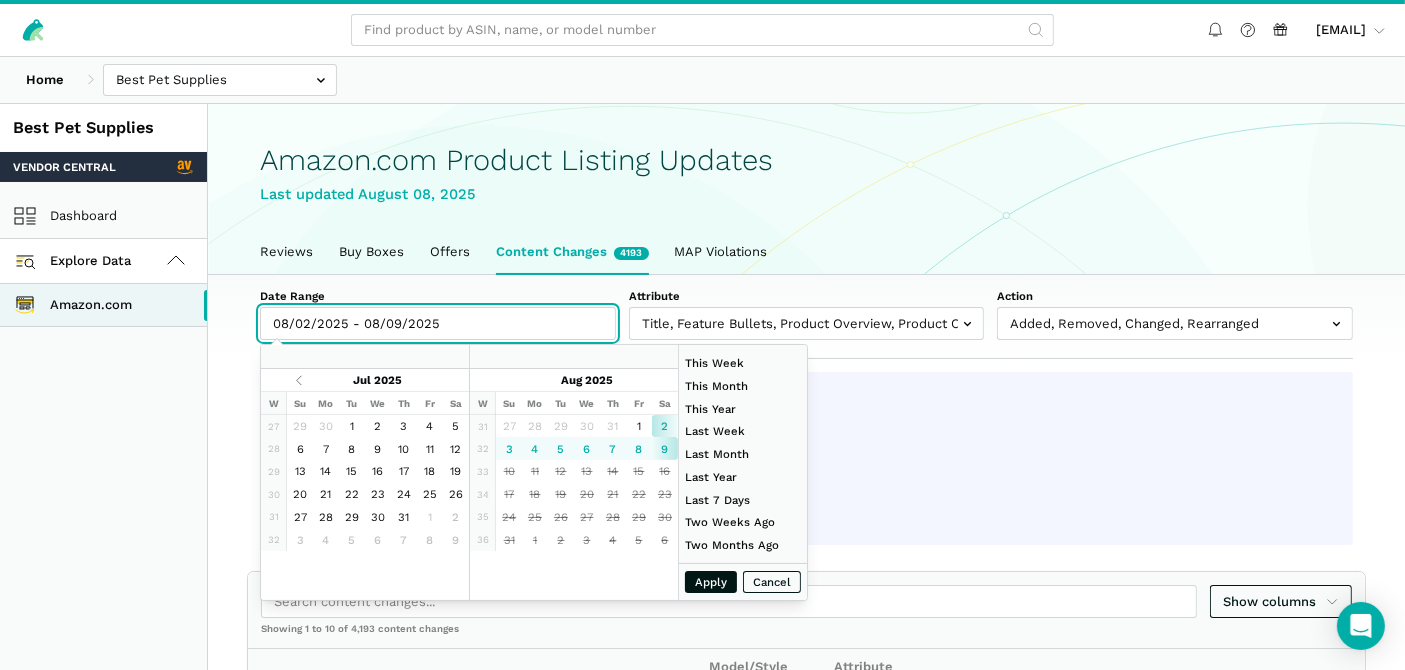 type on "08/09/2025" 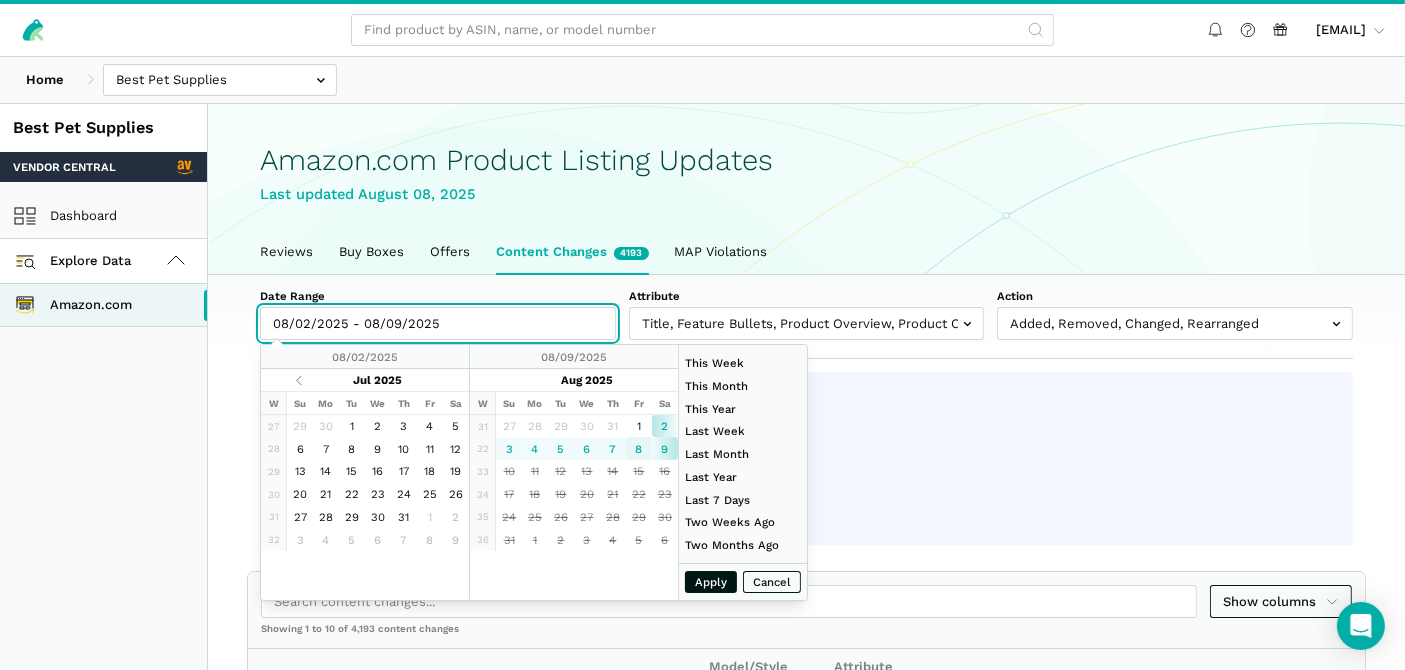 type on "08/08/2025" 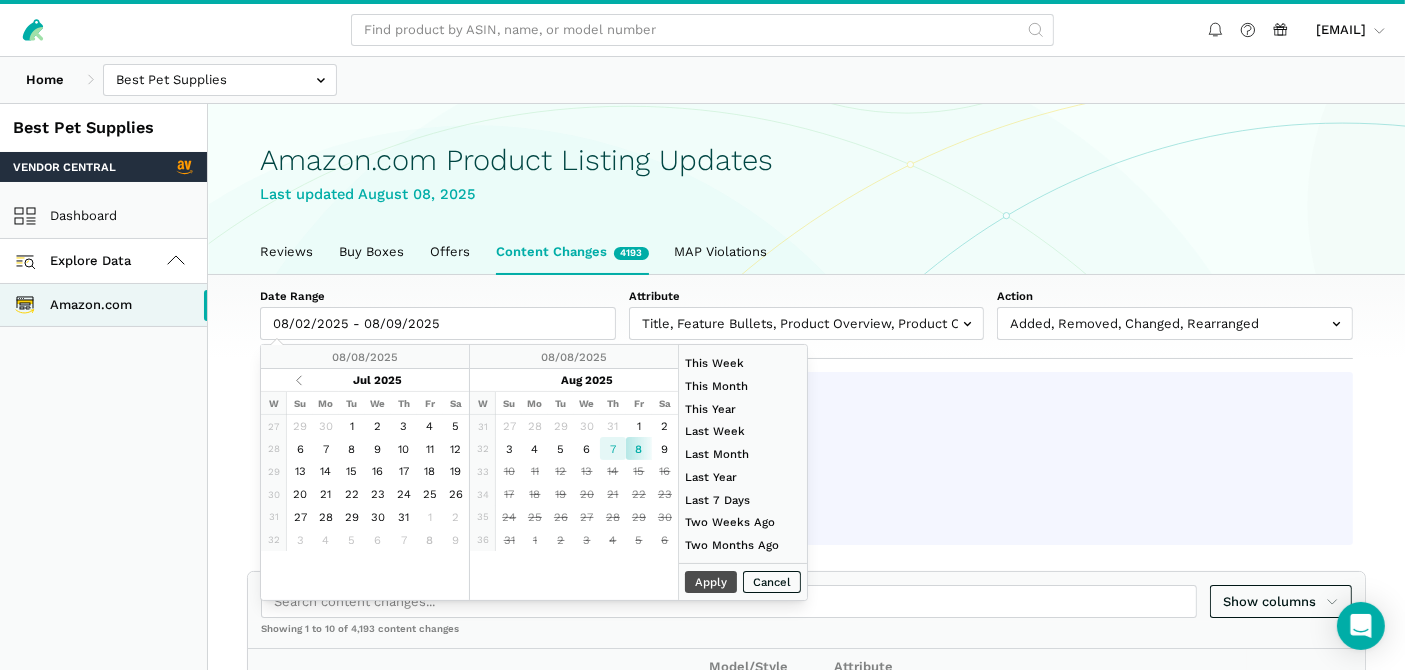 type on "08/07/2025" 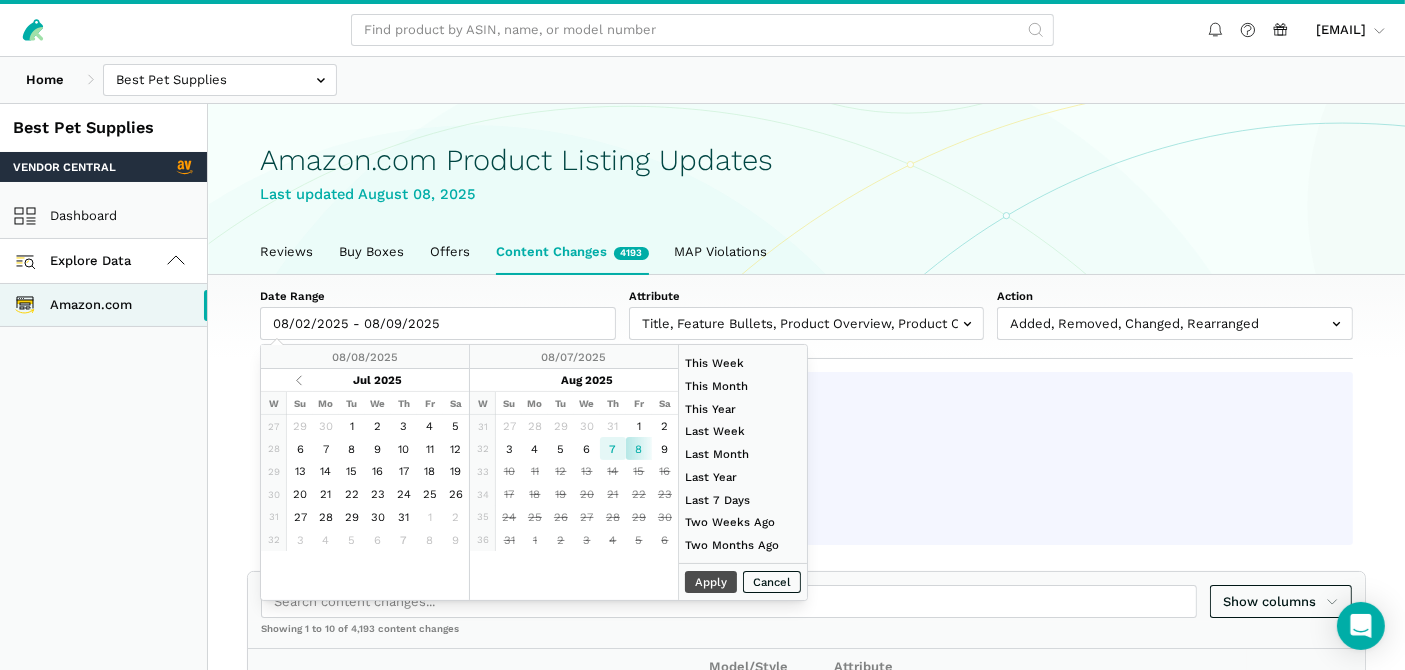 type on "08/07/2025" 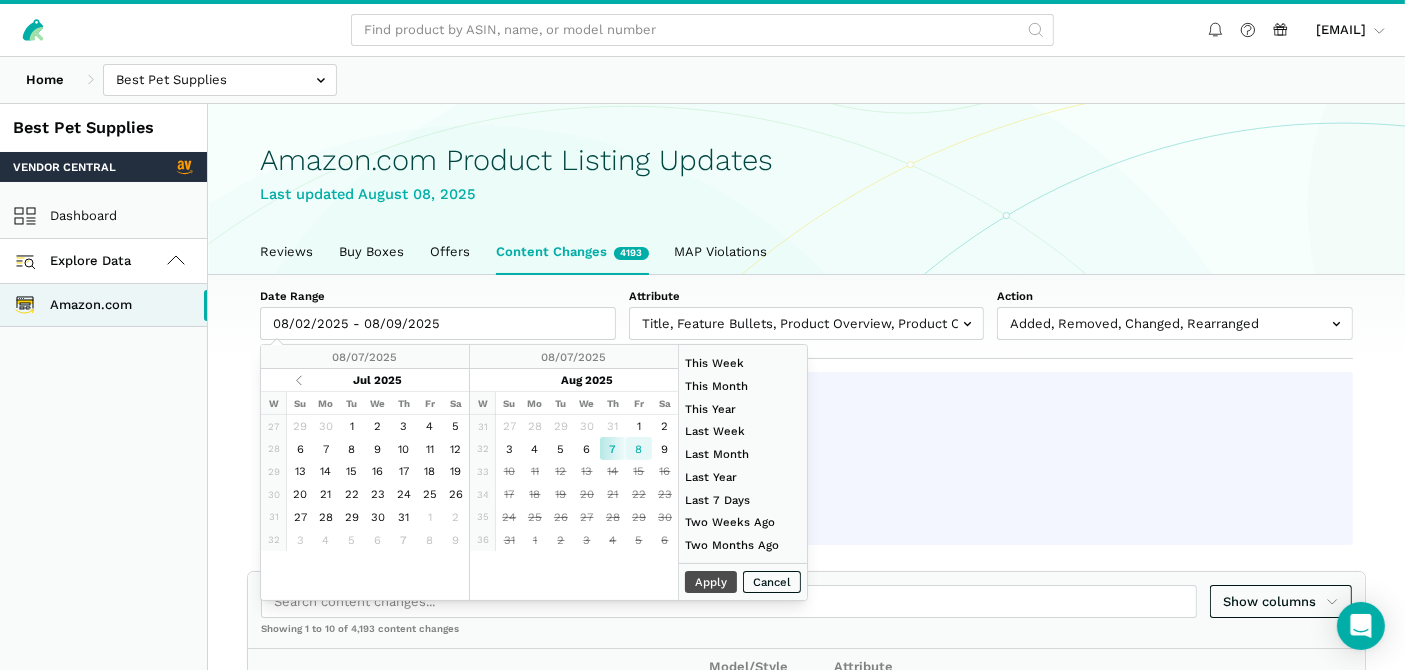 type on "08/08/2025" 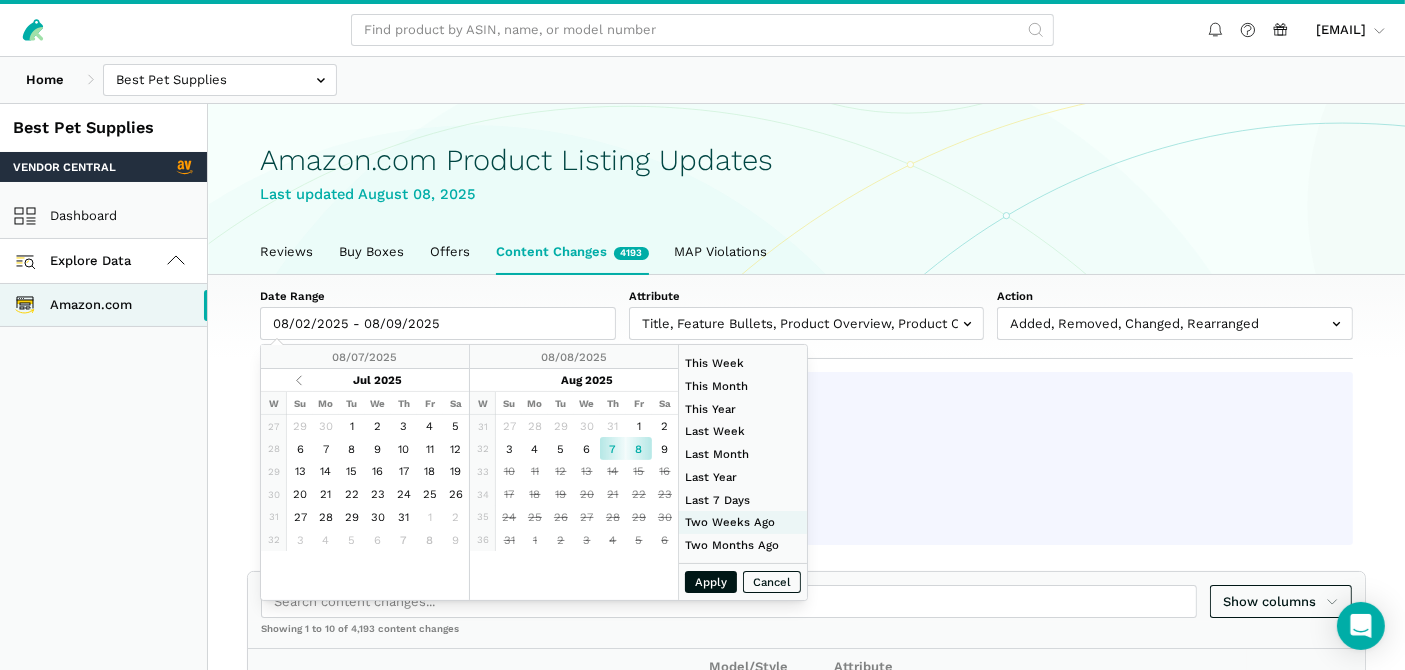 type on "08/03/2025" 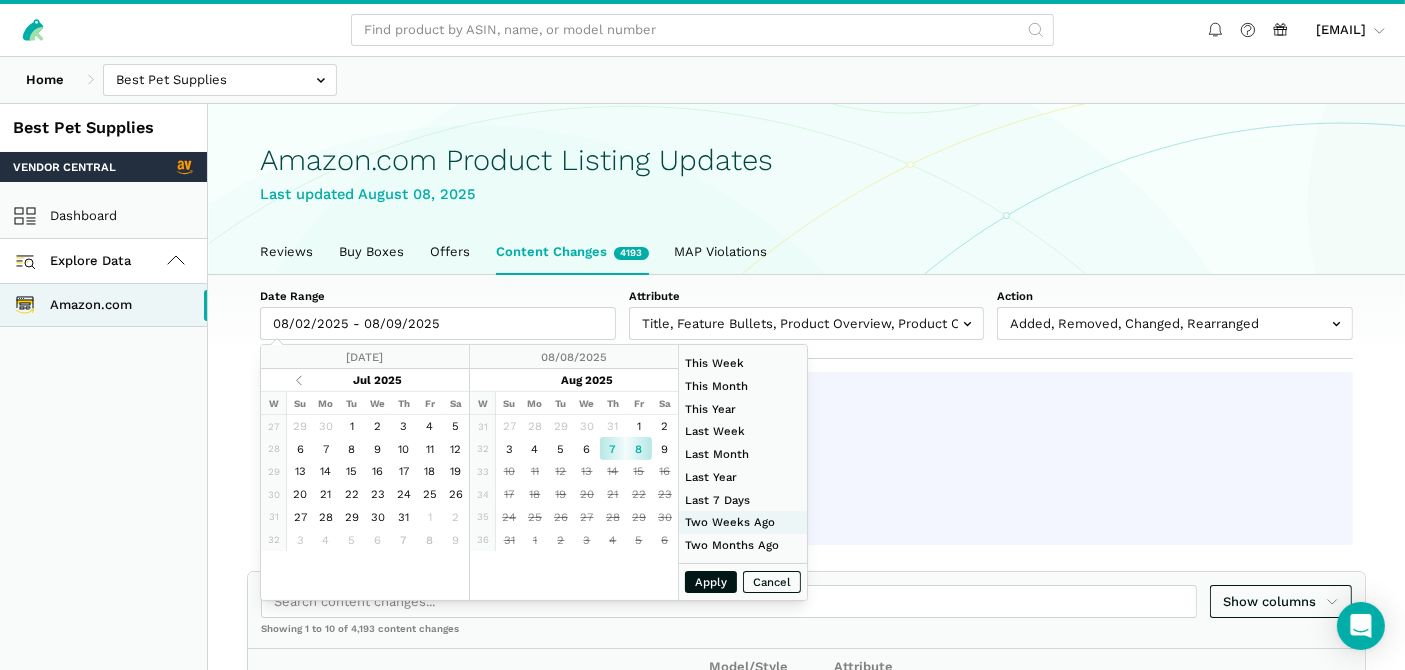type on "08/09/2025" 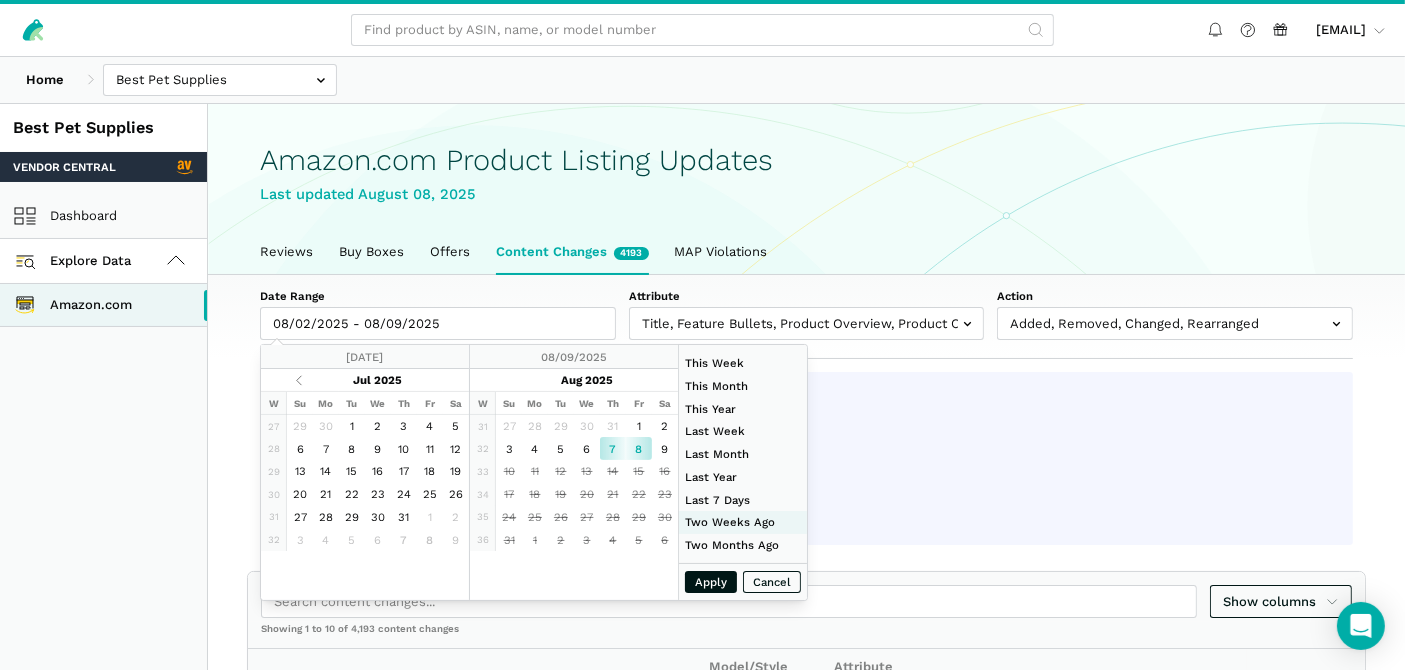 type on "07/20/2025" 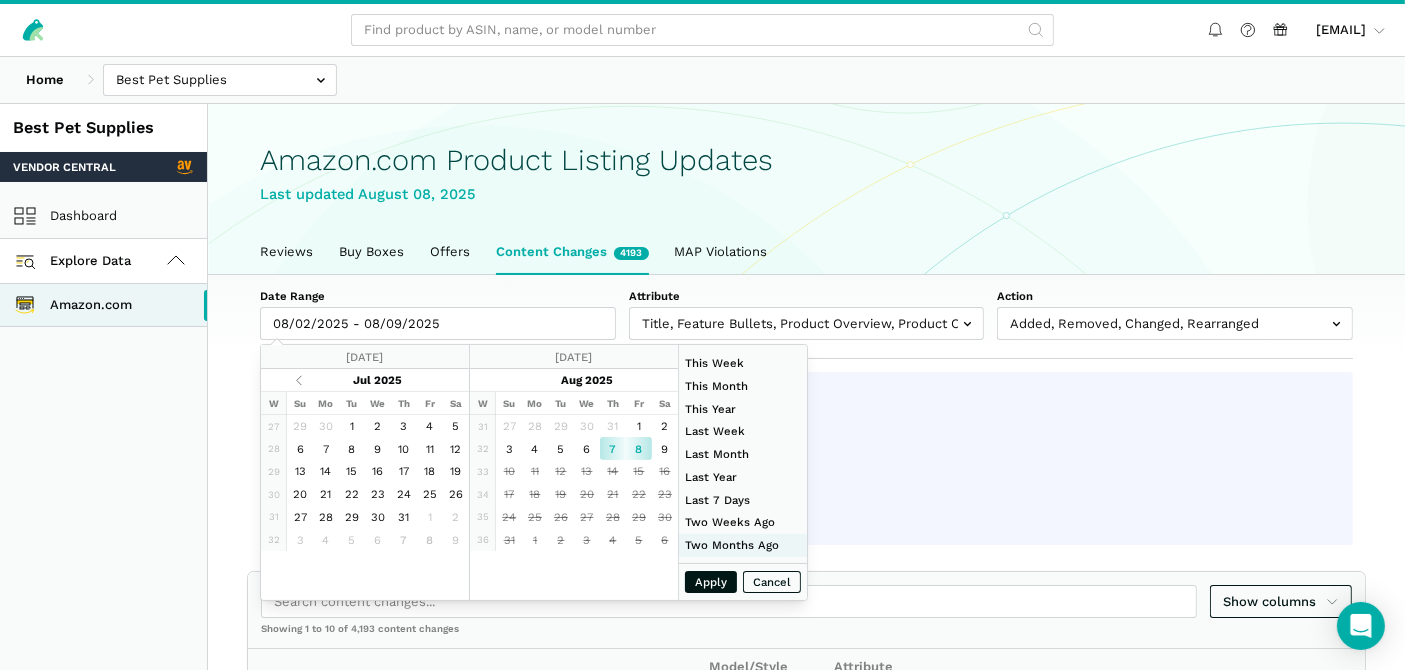 type on "06/01/2025" 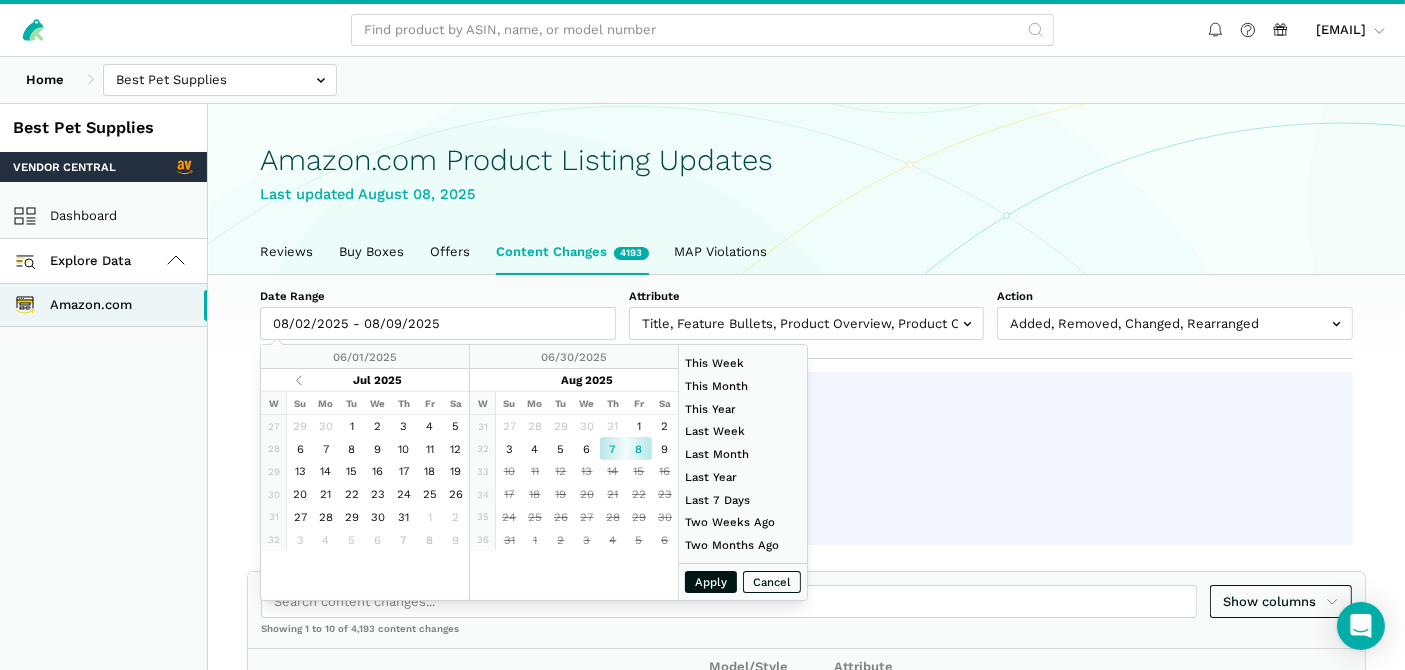 type on "08/07/2025" 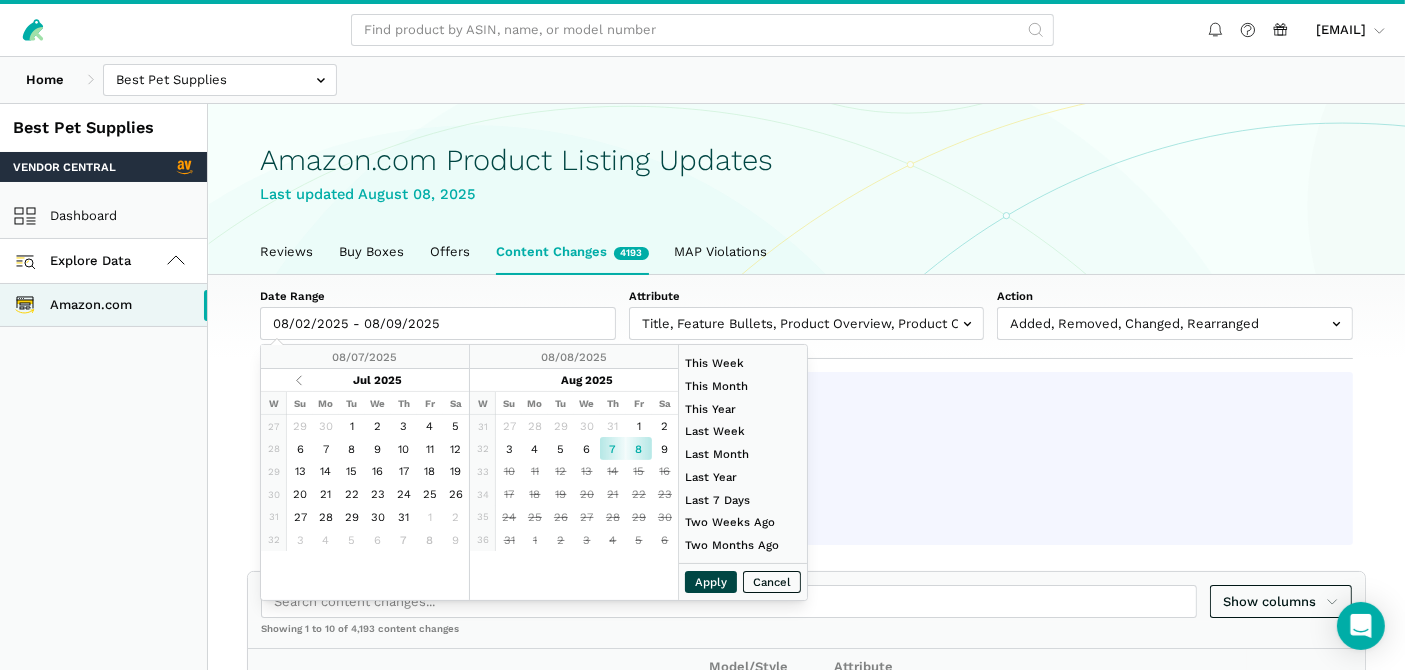 click on "Apply" at bounding box center (711, 582) 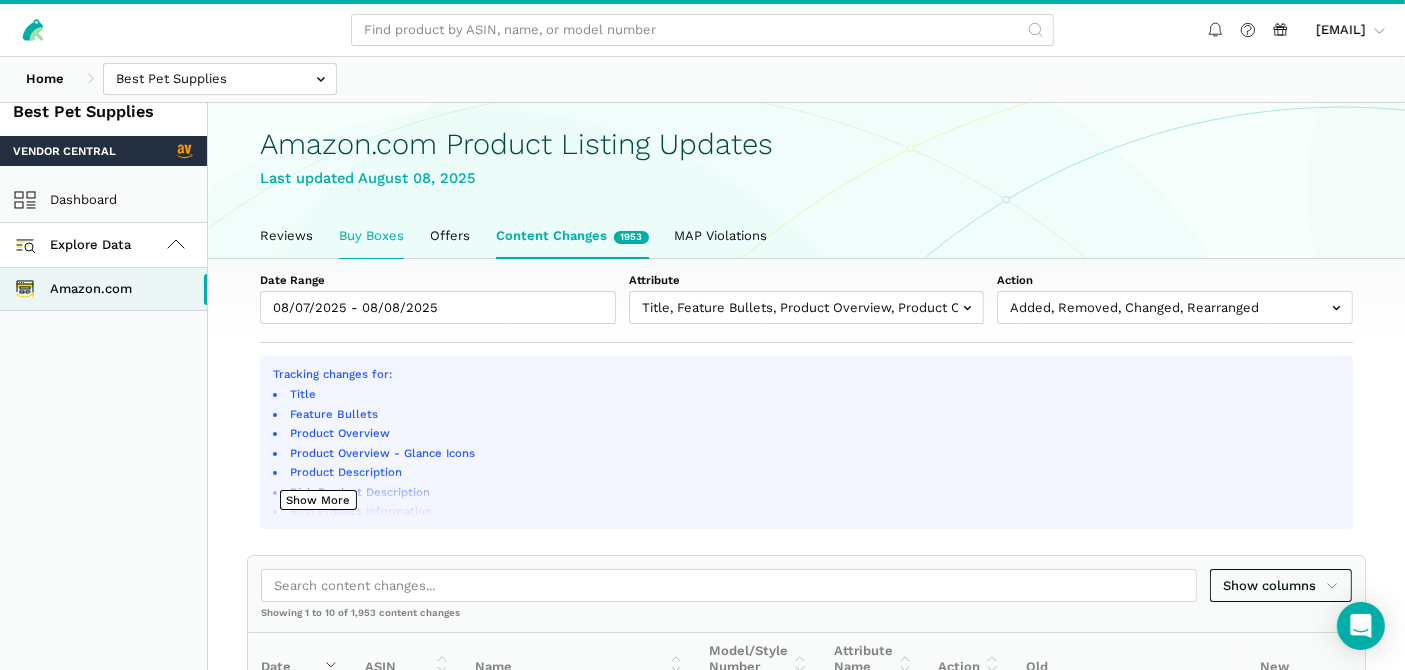 scroll, scrollTop: 0, scrollLeft: 0, axis: both 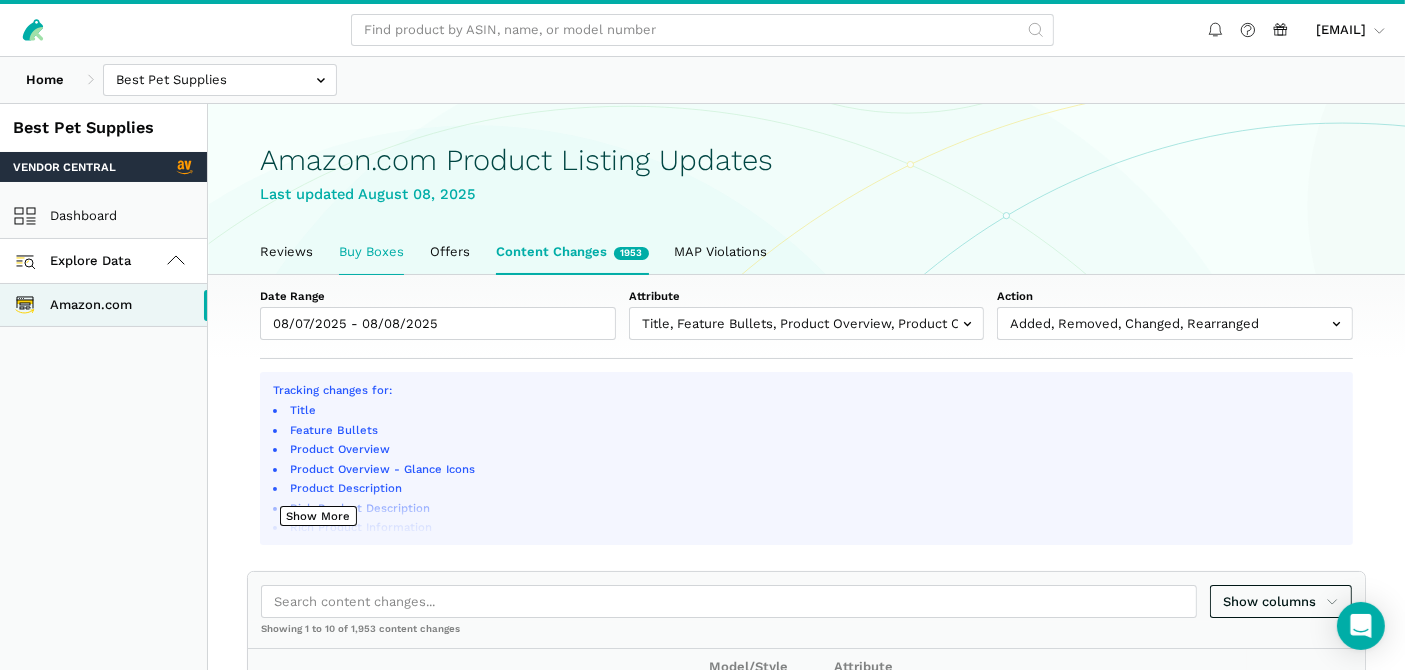 click on "Buy Boxes" at bounding box center (371, 252) 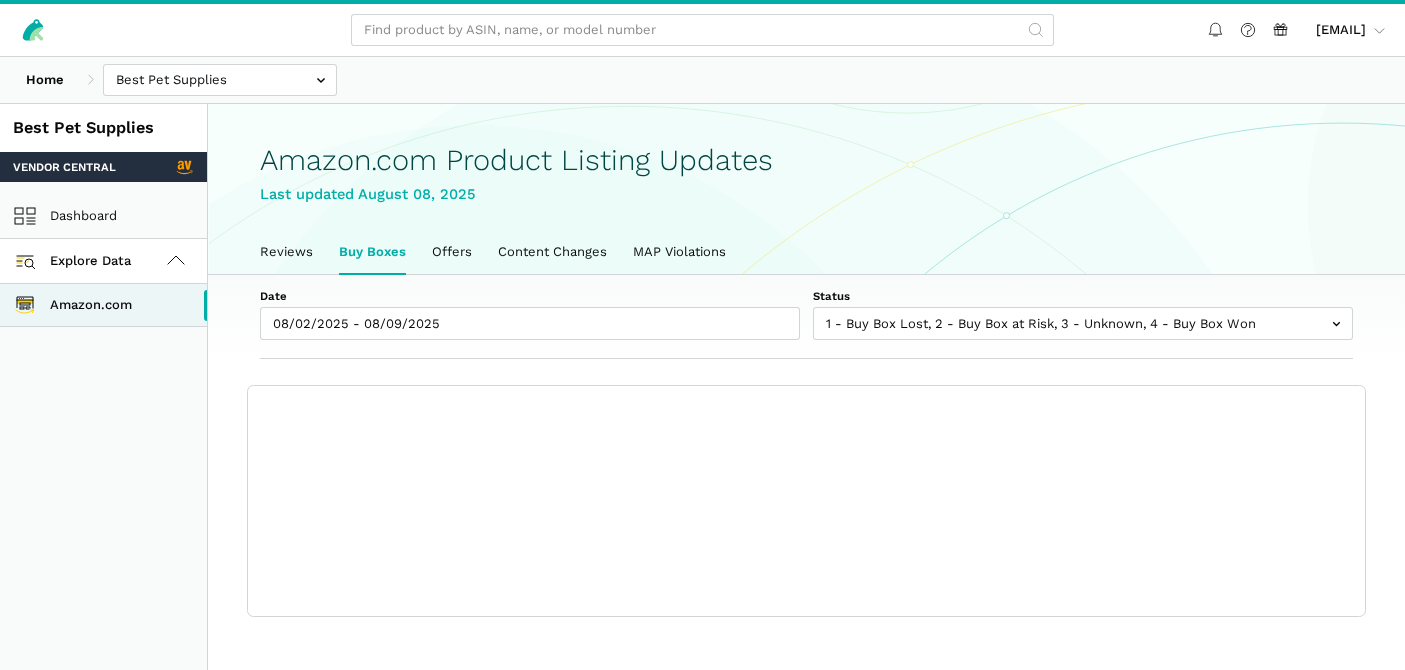 scroll, scrollTop: 0, scrollLeft: 0, axis: both 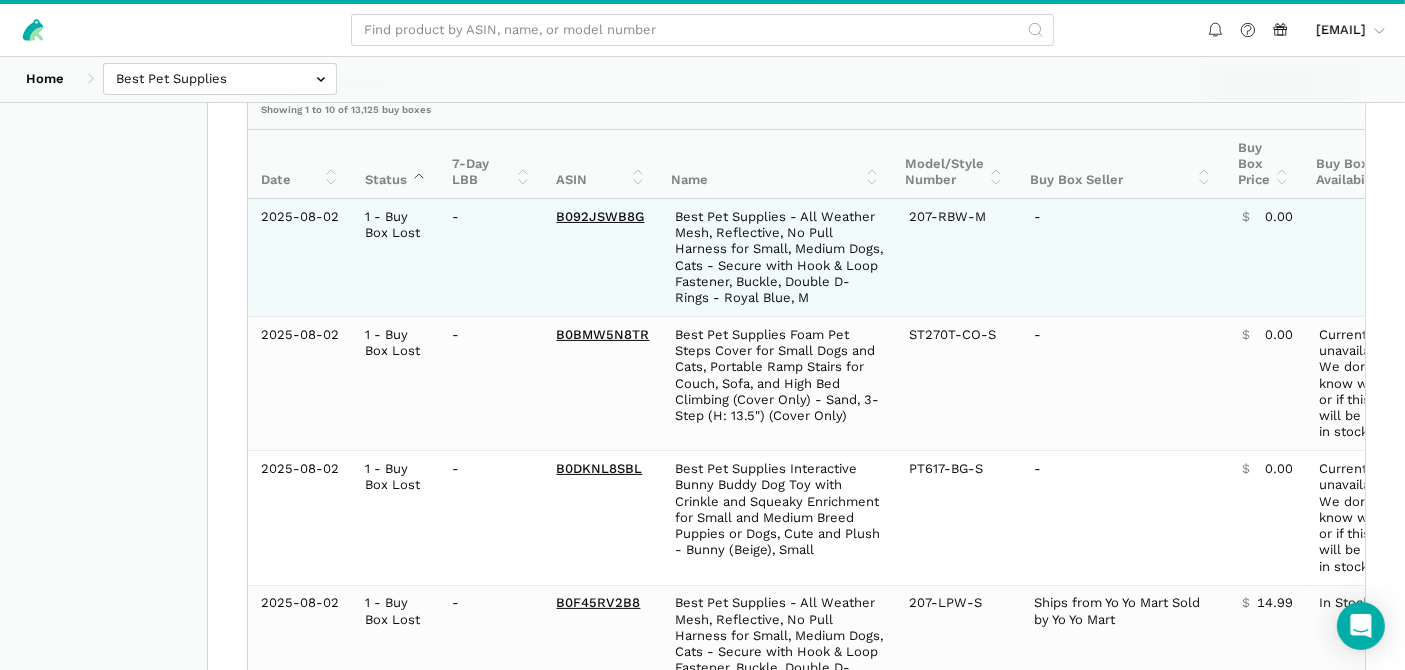 drag, startPoint x: 250, startPoint y: 175, endPoint x: 417, endPoint y: 219, distance: 172.69916 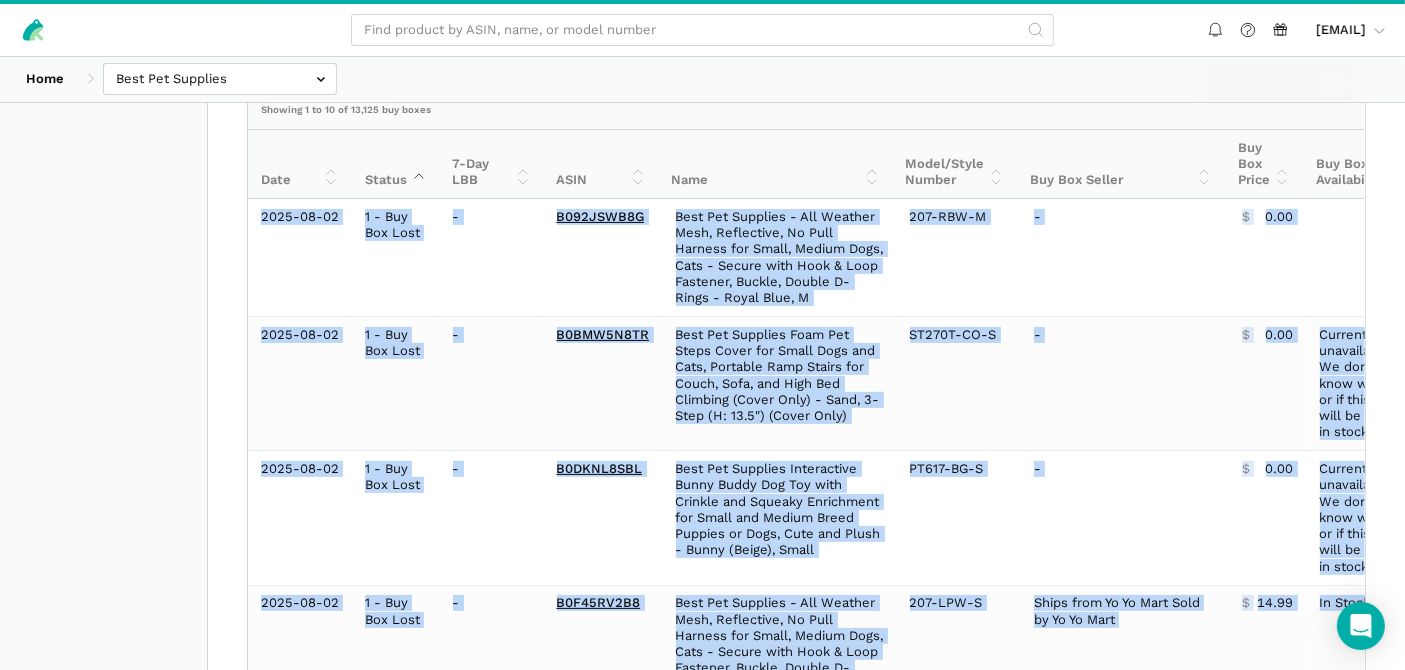 scroll, scrollTop: 0, scrollLeft: 292, axis: horizontal 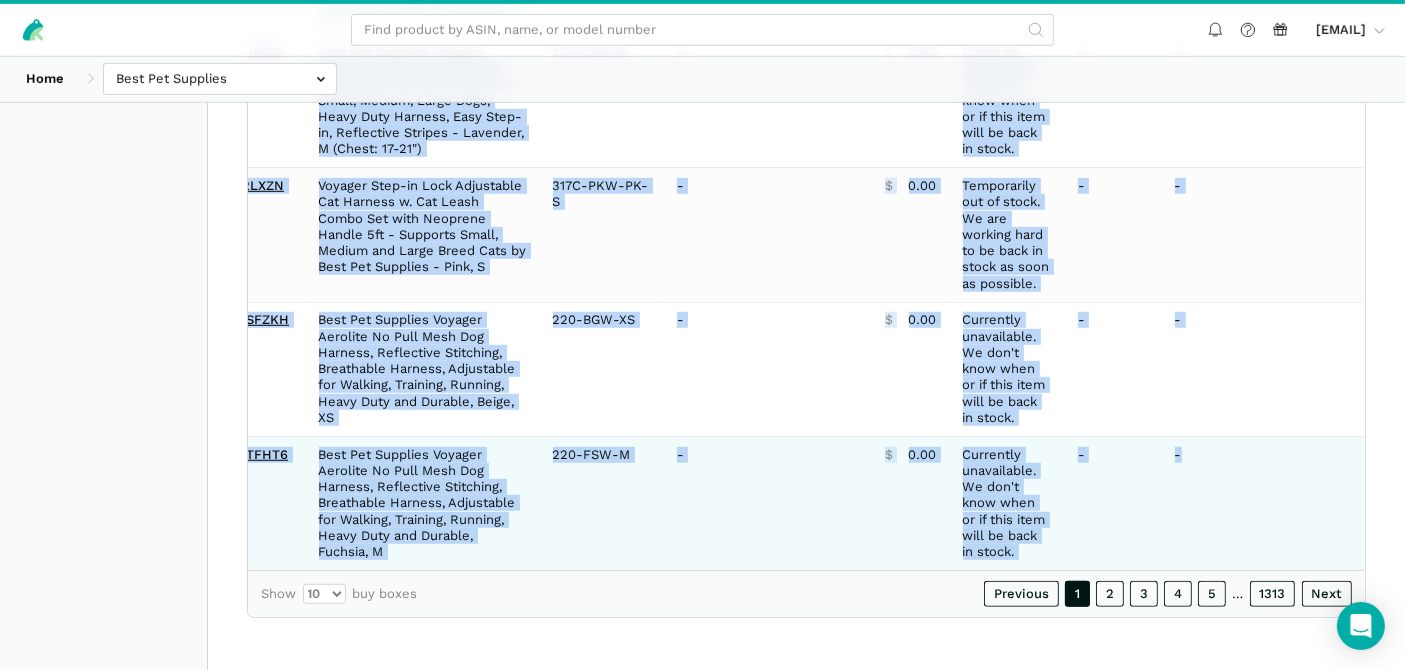 drag, startPoint x: 260, startPoint y: 212, endPoint x: 1260, endPoint y: 530, distance: 1049.3446 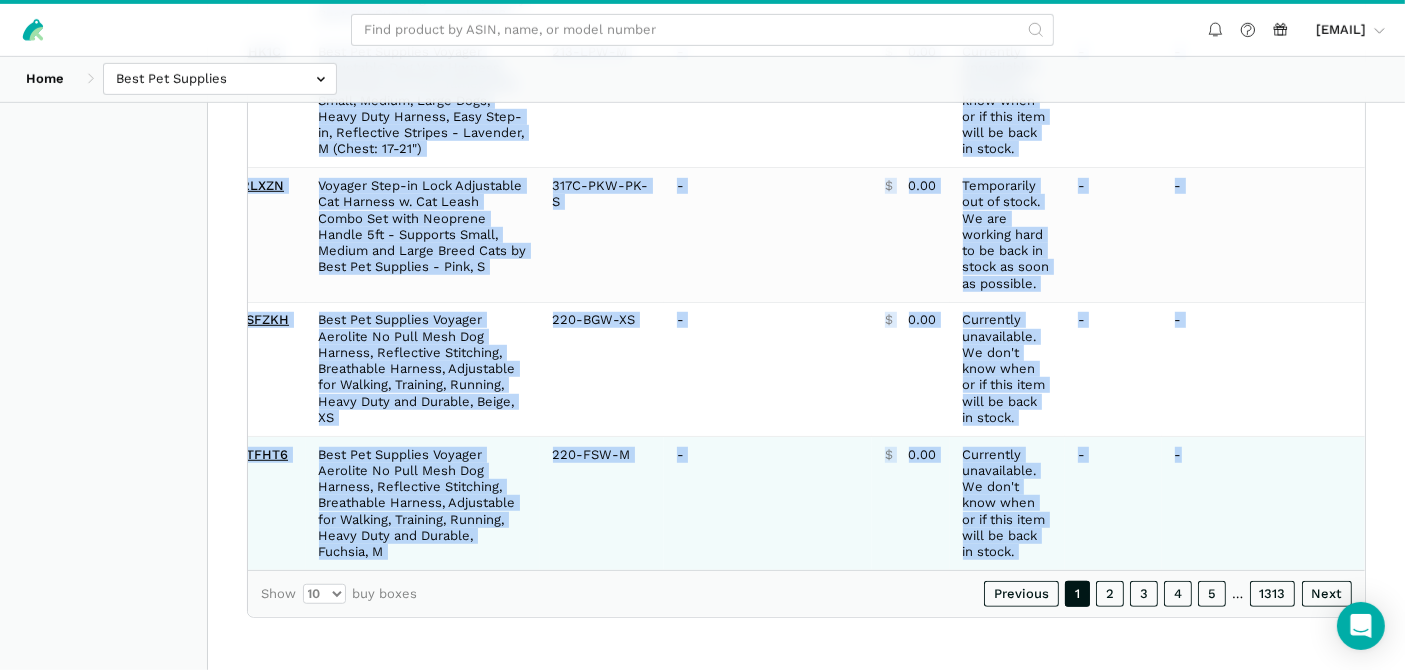 click on "2025-08-02 1 - Buy Box Lost - B092JSWB8G Best Pet Supplies - All Weather Mesh, Reflective, No Pull Harness for Small, Medium Dogs, Cats - Secure with Hook & Loop Fastener, Buckle, Double D-Rings - Royal Blue, M 207-RBW-M -
$
0.00
- - 2025-08-02 1 - Buy Box Lost - B0BMW5N8TR Best Pet Supplies Foam Pet Steps Cover for Small Dogs and Cats, Portable Ramp Stairs for Couch, Sofa, and High Bed Climbing (Cover Only) - Sand, 3-Step (H: 13.5") (Cover Only) ST270T-CO-S -
$
0.00
Currently unavailable.
We don't know when or if this item will be back in stock. - - 2025-08-02 1 - Buy Box Lost - B0DKNL8SBL Best Pet Supplies Interactive Bunny Buddy Dog Toy with Crinkle and Squeaky Enrichment for Small and Medium Breed Puppies or Dogs, Cute and Plush - Bunny (Beige), Small PT617-BG-S -
$
0.00
Currently unavailable.
We don't know when or if this item will be back in stock. - - 2025-08-02 - $" at bounding box center [630, -85] 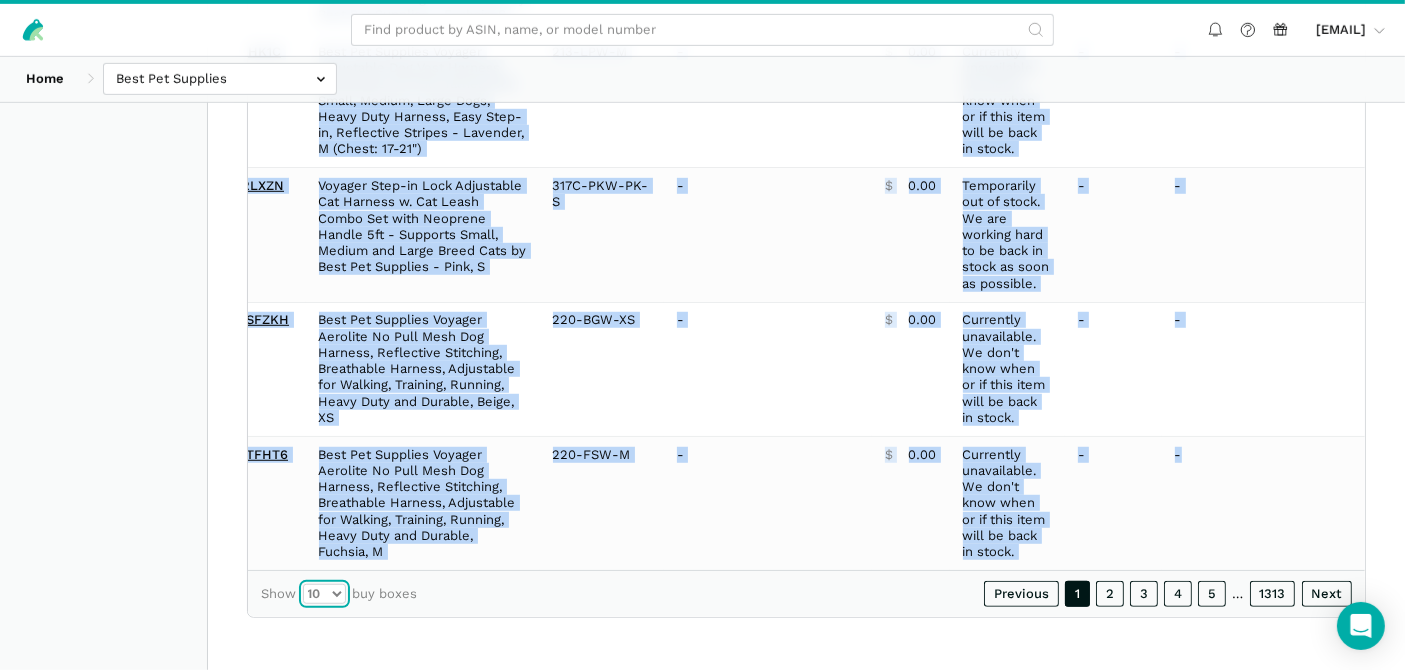 click on "10 25 50 100" at bounding box center [324, 594] 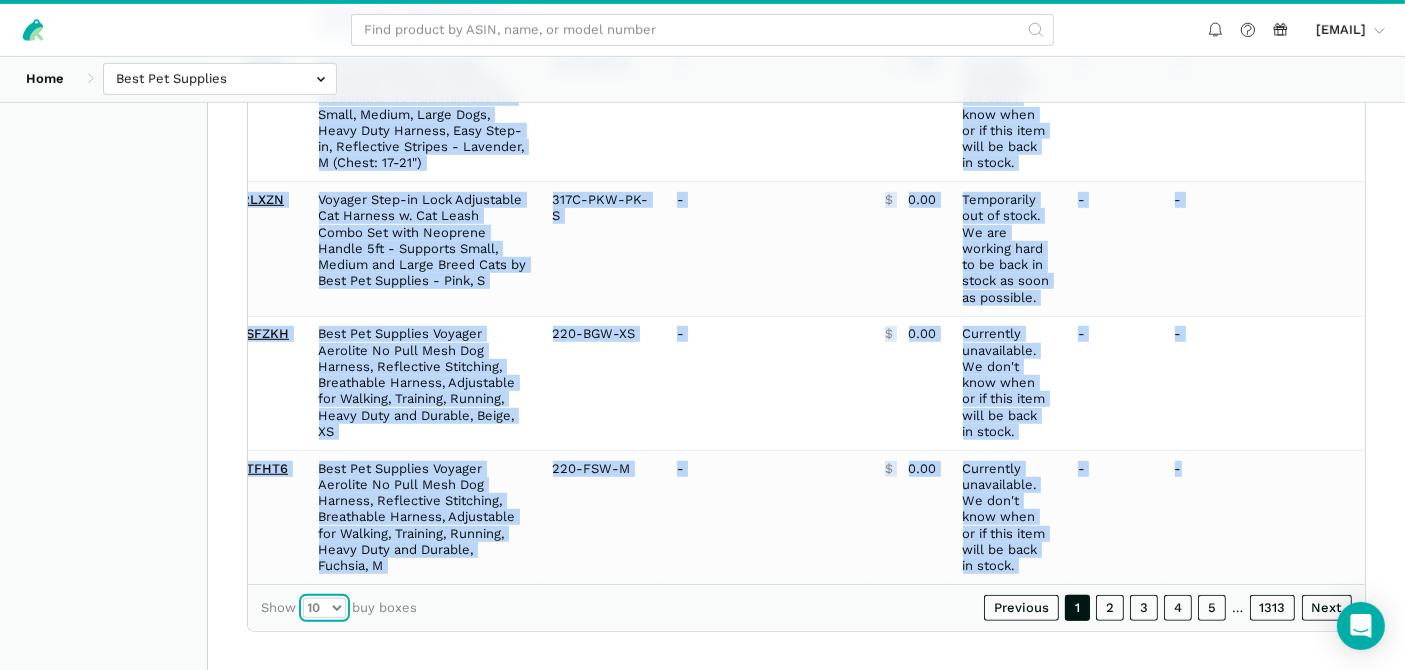 scroll, scrollTop: 1297, scrollLeft: 0, axis: vertical 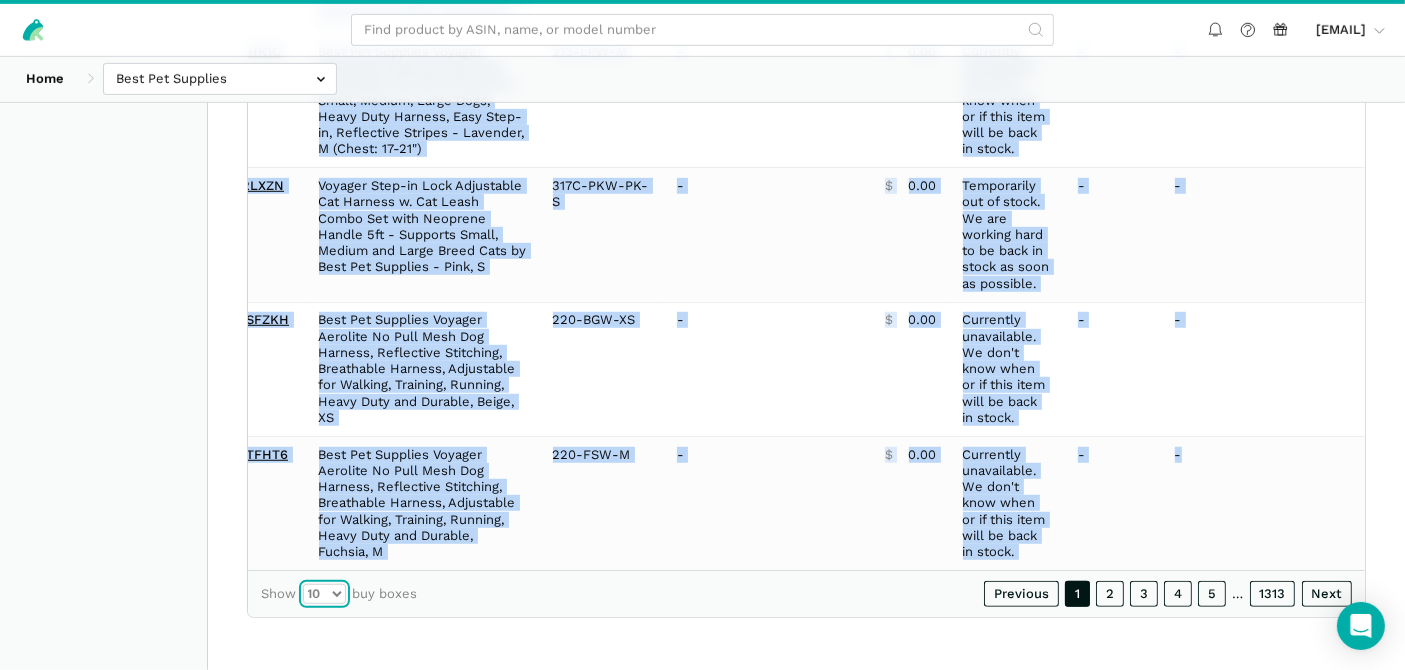 click on "10 25 50 100" at bounding box center [324, 594] 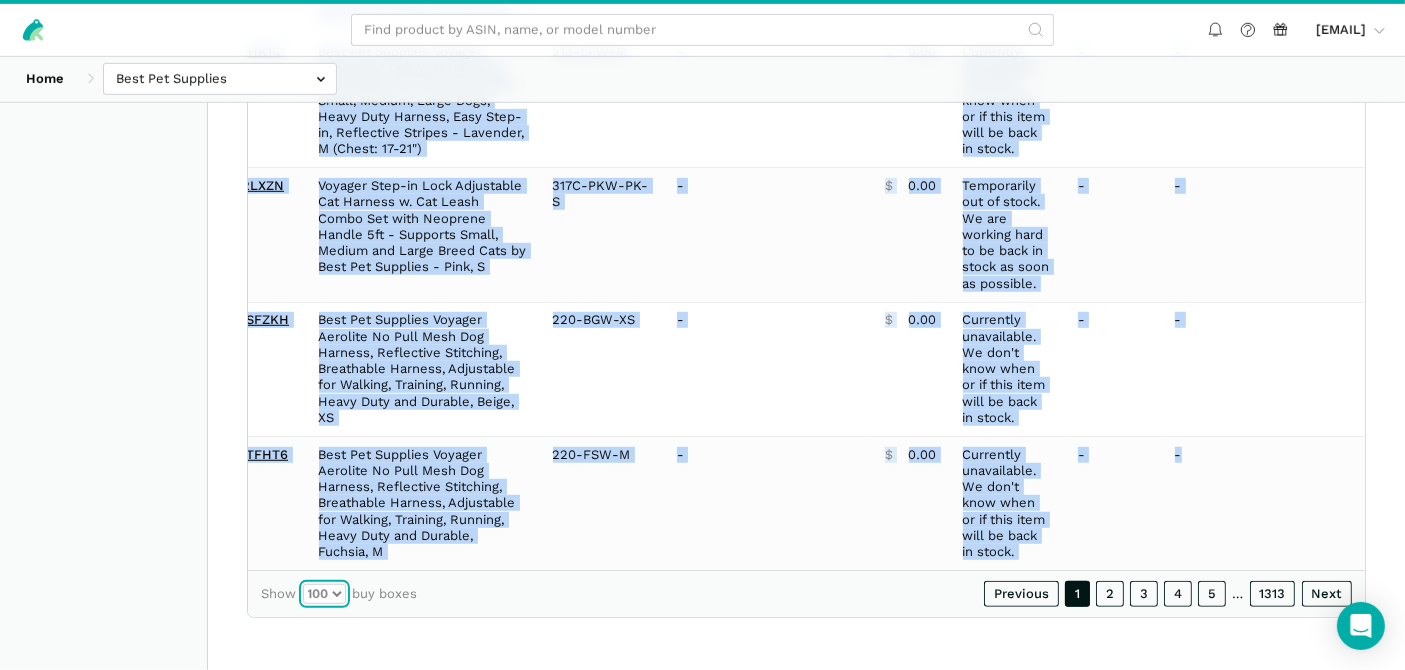 click on "10 25 50 100" at bounding box center [324, 594] 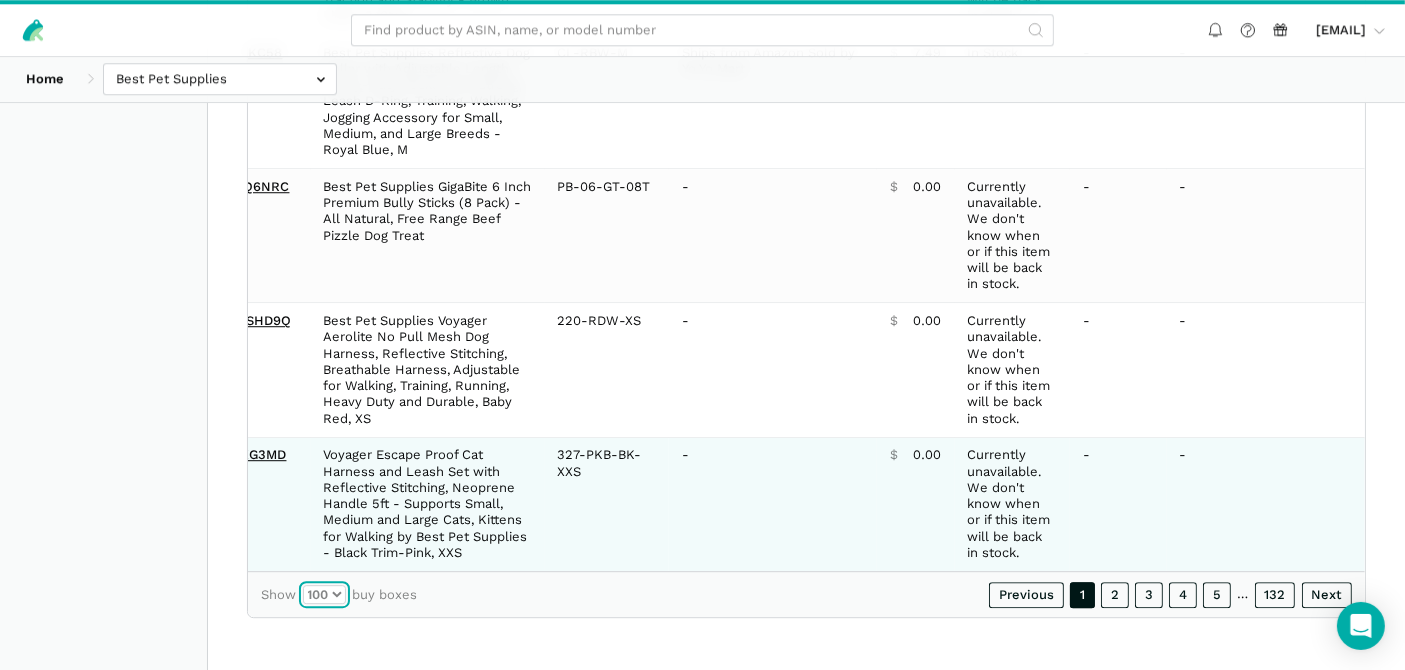 scroll, scrollTop: 13267, scrollLeft: 0, axis: vertical 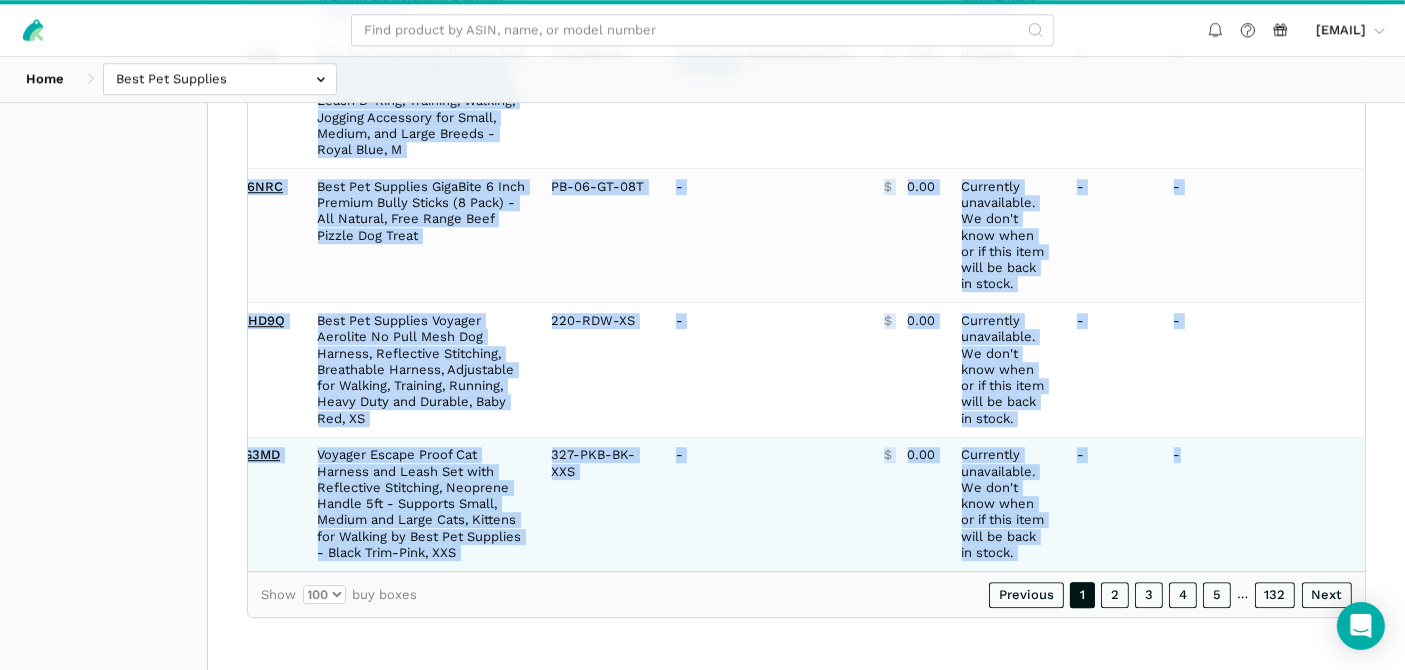 drag, startPoint x: 257, startPoint y: 224, endPoint x: 1306, endPoint y: 525, distance: 1091.3303 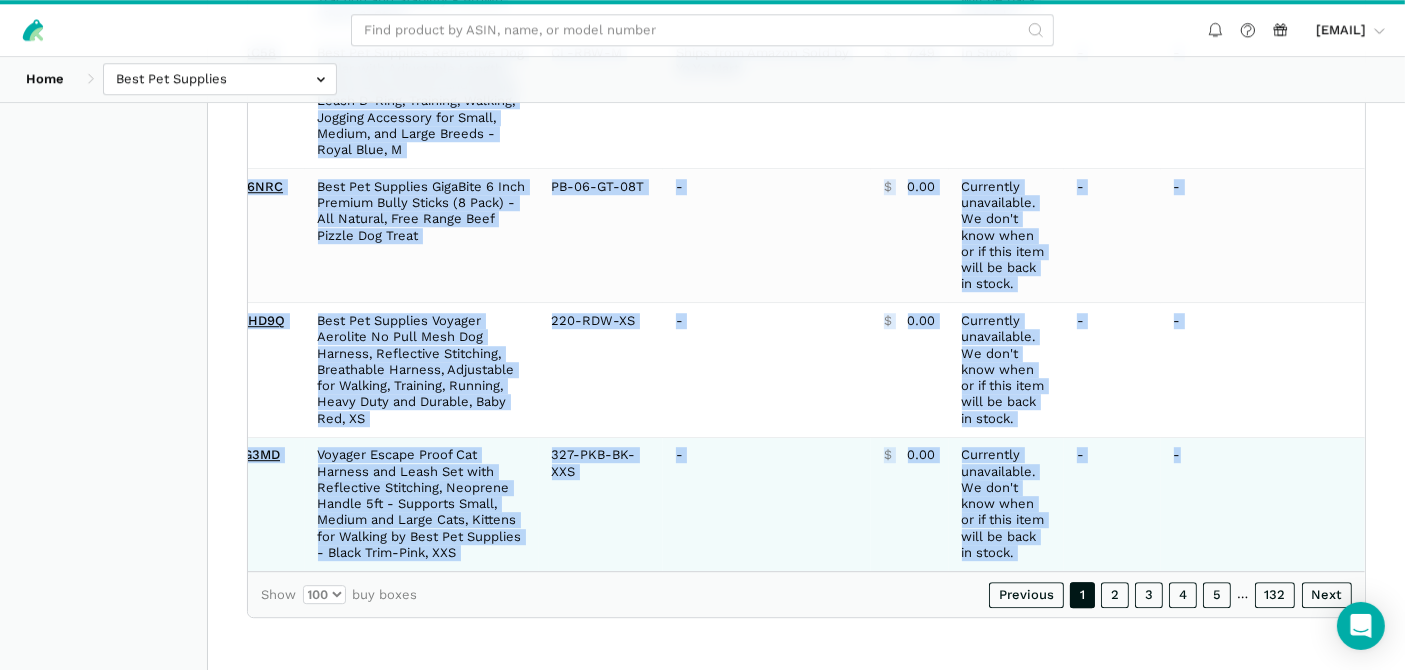 click on "2025-08-02 1 - Buy Box Lost - B092JSWB8G Best Pet Supplies - All Weather Mesh, Reflective, No Pull Harness for Small, Medium Dogs, Cats - Secure with Hook & Loop Fastener, Buckle, Double D-Rings - Royal Blue, M 207-RBW-M -
$
0.00
- - 2025-08-02 1 - Buy Box Lost - B0BMW5N8TR Best Pet Supplies Foam Pet Steps Cover for Small Dogs and Cats, Portable Ramp Stairs for Couch, Sofa, and High Bed Climbing (Cover Only) - Sand, 3-Step (H: 13.5") (Cover Only) ST270T-CO-S -
$
0.00
Currently unavailable.
We don't know when or if this item will be back in stock. - - 2025-08-02 1 - Buy Box Lost - B0DKNL8SBL Best Pet Supplies Interactive Bunny Buddy Dog Toy with Crinkle and Squeaky Enrichment for Small and Medium Breed Puppies or Dogs, Cute and Plush - Bunny (Beige), Small PT617-BG-S -
$
0.00
Currently unavailable.
We don't know when or if this item will be back in stock. - - 2025-08-02 - $" at bounding box center (627, -6068) 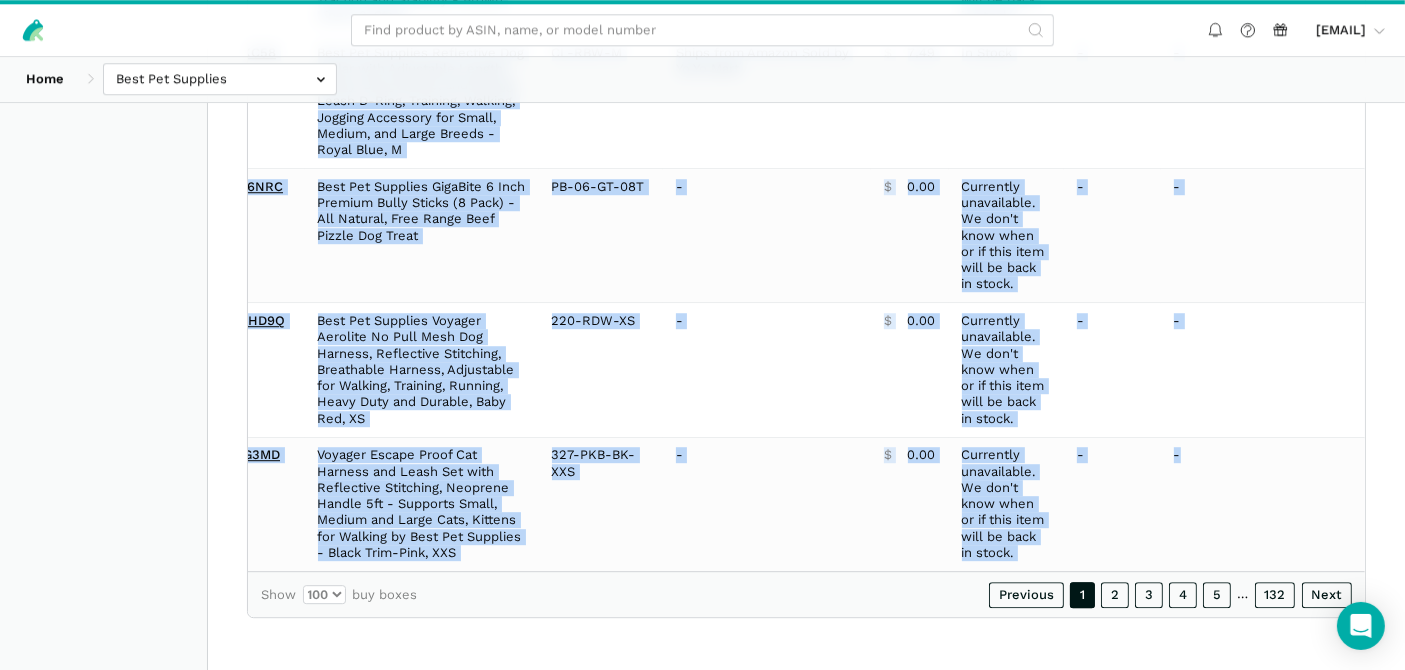 copy on "2025-08-02 1 - Buy Box Lost - B092JSWB8G Best Pet Supplies - All Weather Mesh, Reflective, No Pull Harness for Small, Medium Dogs, Cats - Secure with Hook & Loop Fastener, Buckle, Double D-Rings - Royal Blue, M 207-RBW-M -
$
0.00
- - 2025-08-02 1 - Buy Box Lost - B0BMW5N8TR Best Pet Supplies Foam Pet Steps Cover for Small Dogs and Cats, Portable Ramp Stairs for Couch, Sofa, and High Bed Climbing (Cover Only) - Sand, 3-Step (H: 13.5") (Cover Only) ST270T-CO-S -
$
0.00
Currently unavailable.
We don't know when or if this item will be back in stock. - - 2025-08-02 1 - Buy Box Lost - B0DKNL8SBL Best Pet Supplies Interactive Bunny Buddy Dog Toy with Crinkle and Squeaky Enrichment for Small and Medium Breed Puppies or Dogs, Cute and Plush - Bunny (Beige), Small PT617-BG-S -
$
0.00
Currently unavailable.
We don't know when or if this item will be back in stock. - - 2025-08-02 1 - Buy Box Lost - B0F45RV2B8 Best Pet Supplies - All Weather..." 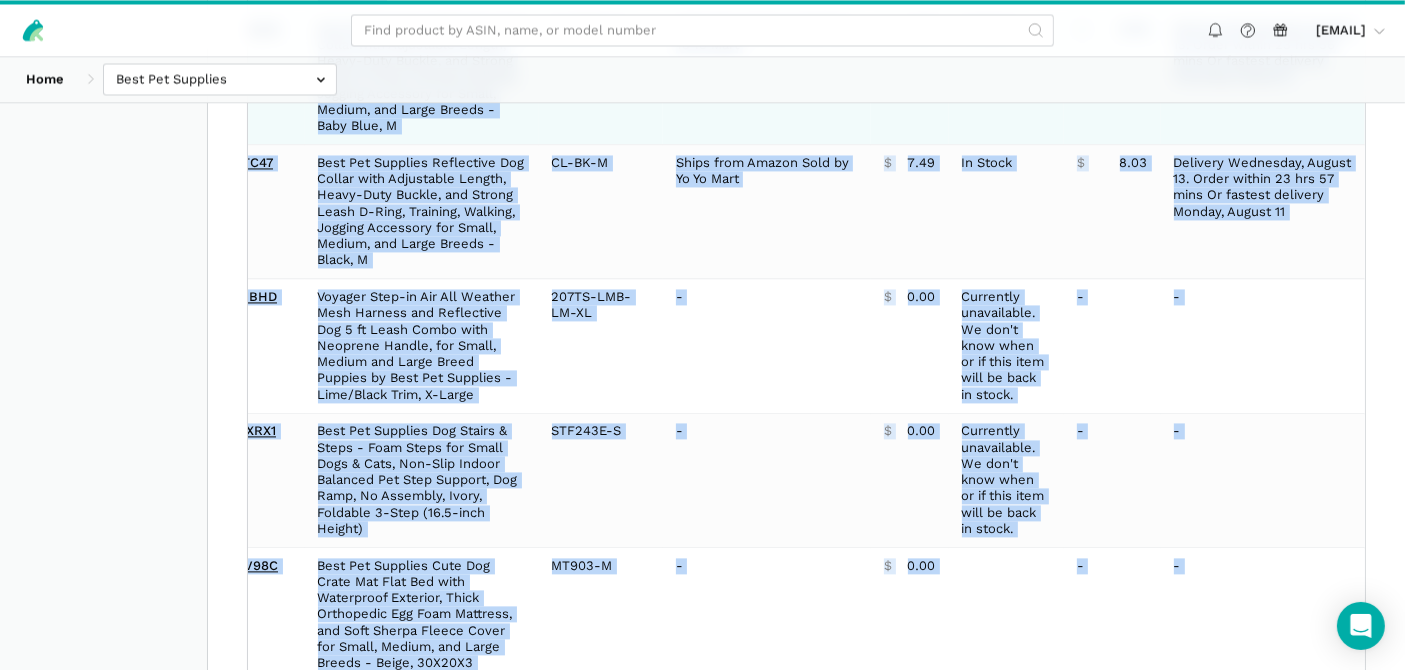 scroll, scrollTop: 11600, scrollLeft: 0, axis: vertical 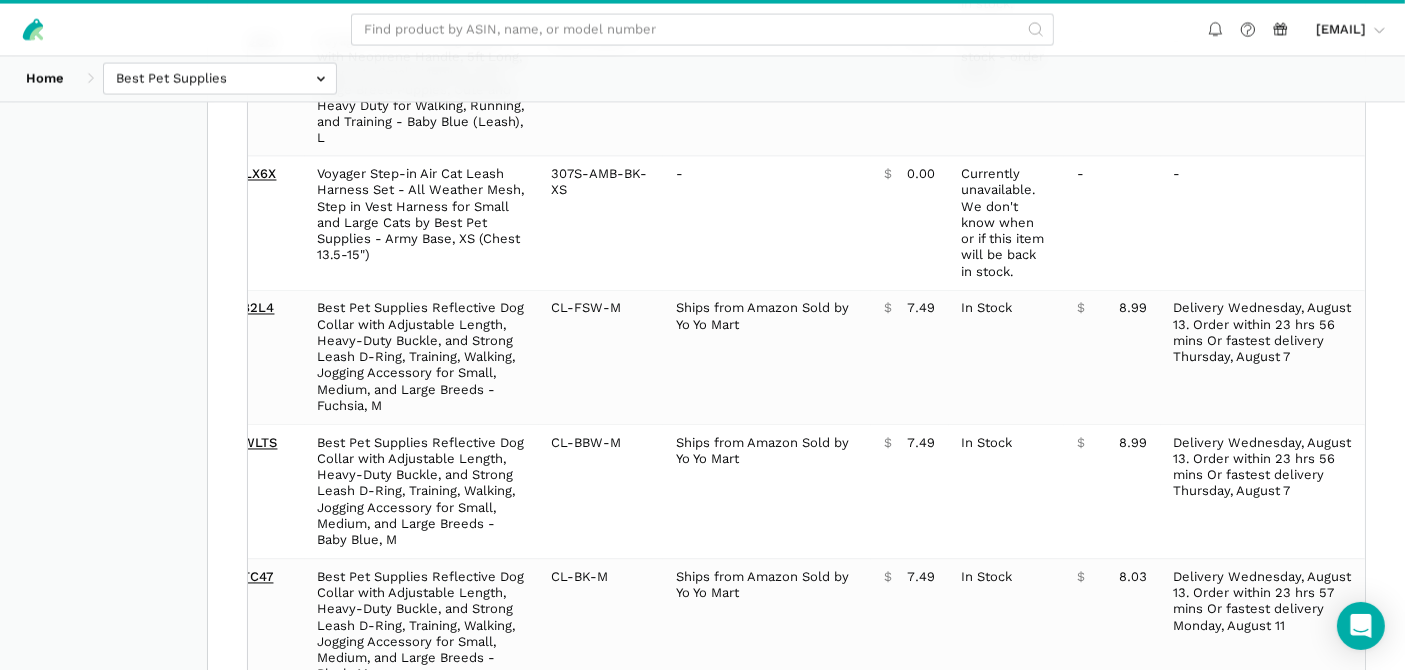 click on "Show columns
Showing 1 to 100 of 13,125 buy boxes
Date Status
7-Day LBB
ASIN Name Model/Style Number Buy Box Seller Buy Box Price Buy Box Availability Amazon Price Amazon Fast Track Message
Date Status
7-Day LBB
ASIN Name Model/Style Number Buy Box Seller Buy Box Price Buy Box Availability Amazon Price Amazon Fast Track Message
2025-08-02 1 - Buy Box Lost - B092JSWB8G Best Pet Supplies - All Weather Mesh, Reflective, No Pull Harness for Small, Medium Dogs, Cats - Secure with Hook & Loop Fastener, Buckle, Double D-Rings - Royal Blue, M 207-RBW-M -
$
0.00
- - 2025-08-02 1 - Buy Box Lost - B0BMW5N8TR Best Pet Supplies Foam Pet Steps Cover for Small Dogs and Cats, Portable Ramp Stairs for Couch, Sofa, and High Bed Climbing (Cover Only) - Sand, 3-Step (H: 13.5") (Cover Only) ST270T-CO-S -
$
0.00
Currently unavailable.
We don't know when or if this item will be back in stock. - - 2025-08-02 - B0DKNL8SBL -" at bounding box center [806, -4116] 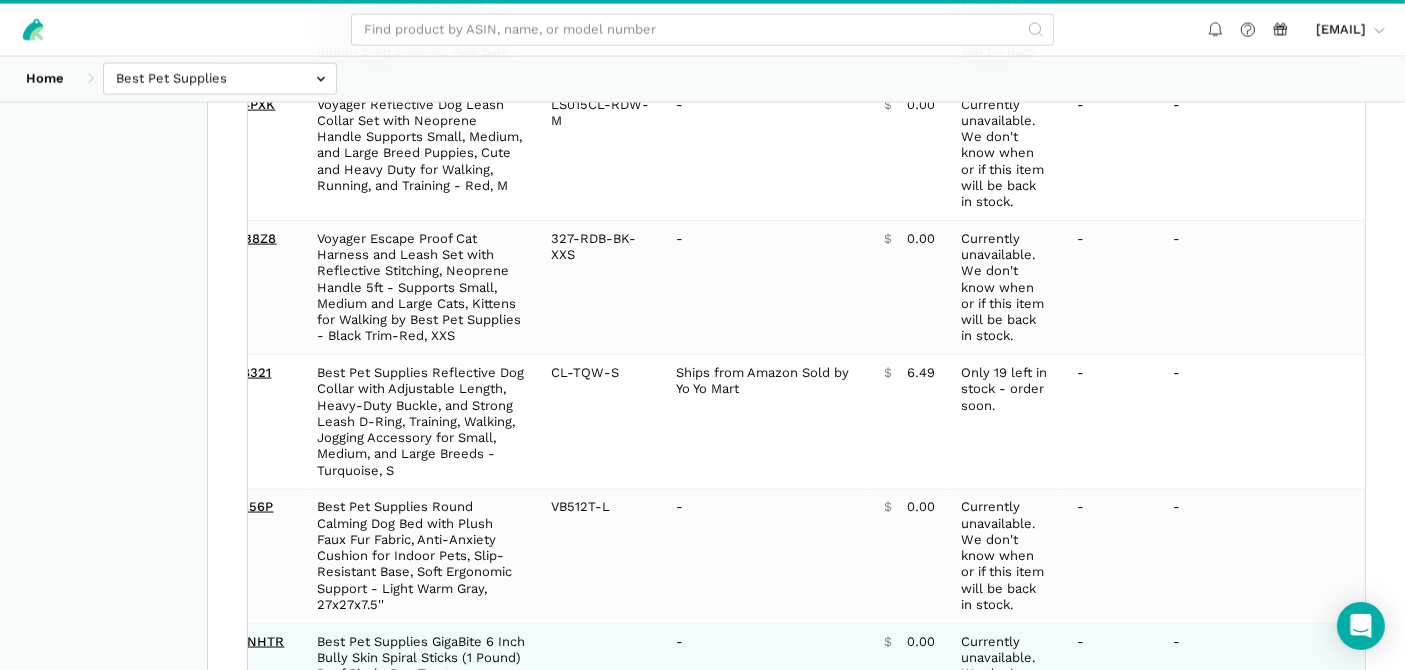 scroll, scrollTop: 10459, scrollLeft: 0, axis: vertical 